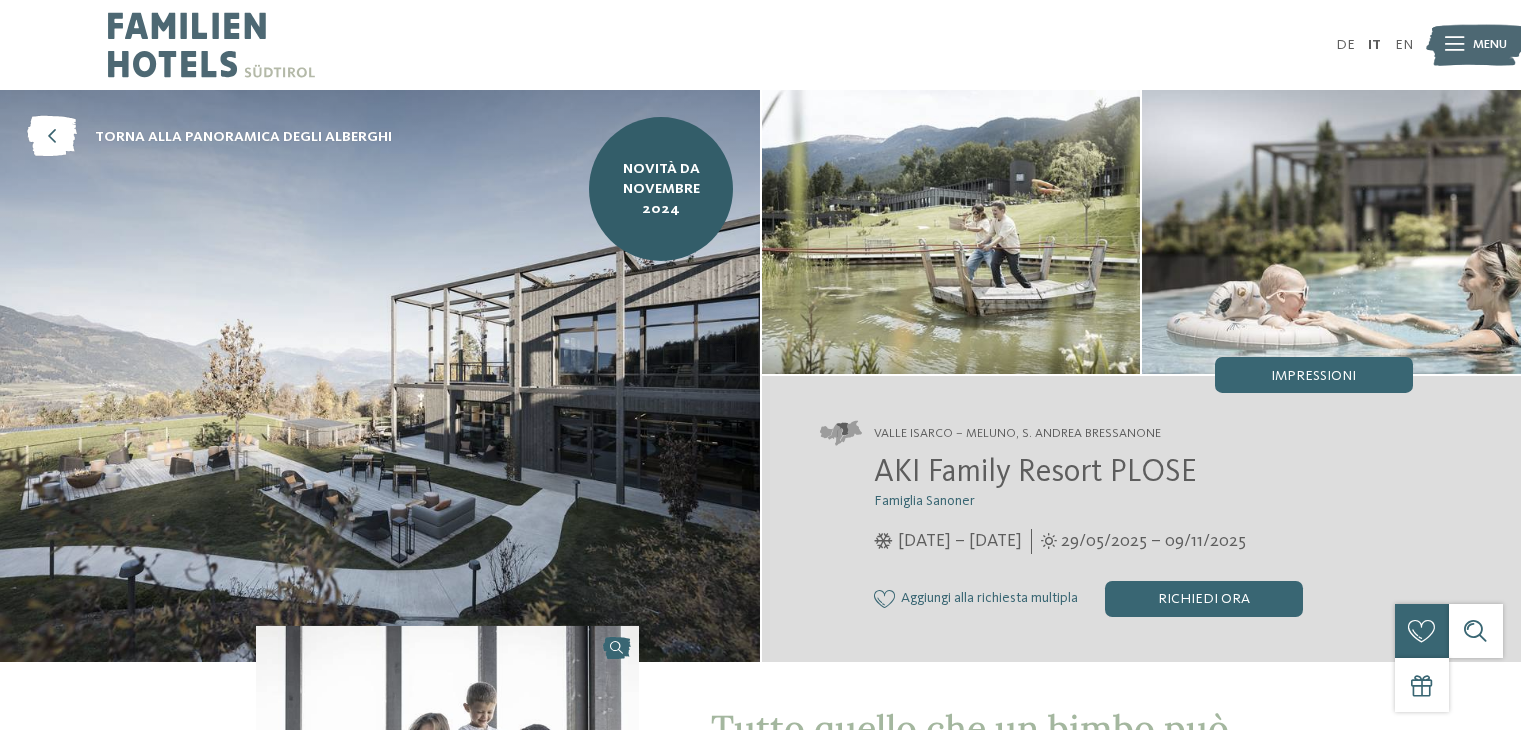 scroll, scrollTop: 0, scrollLeft: 0, axis: both 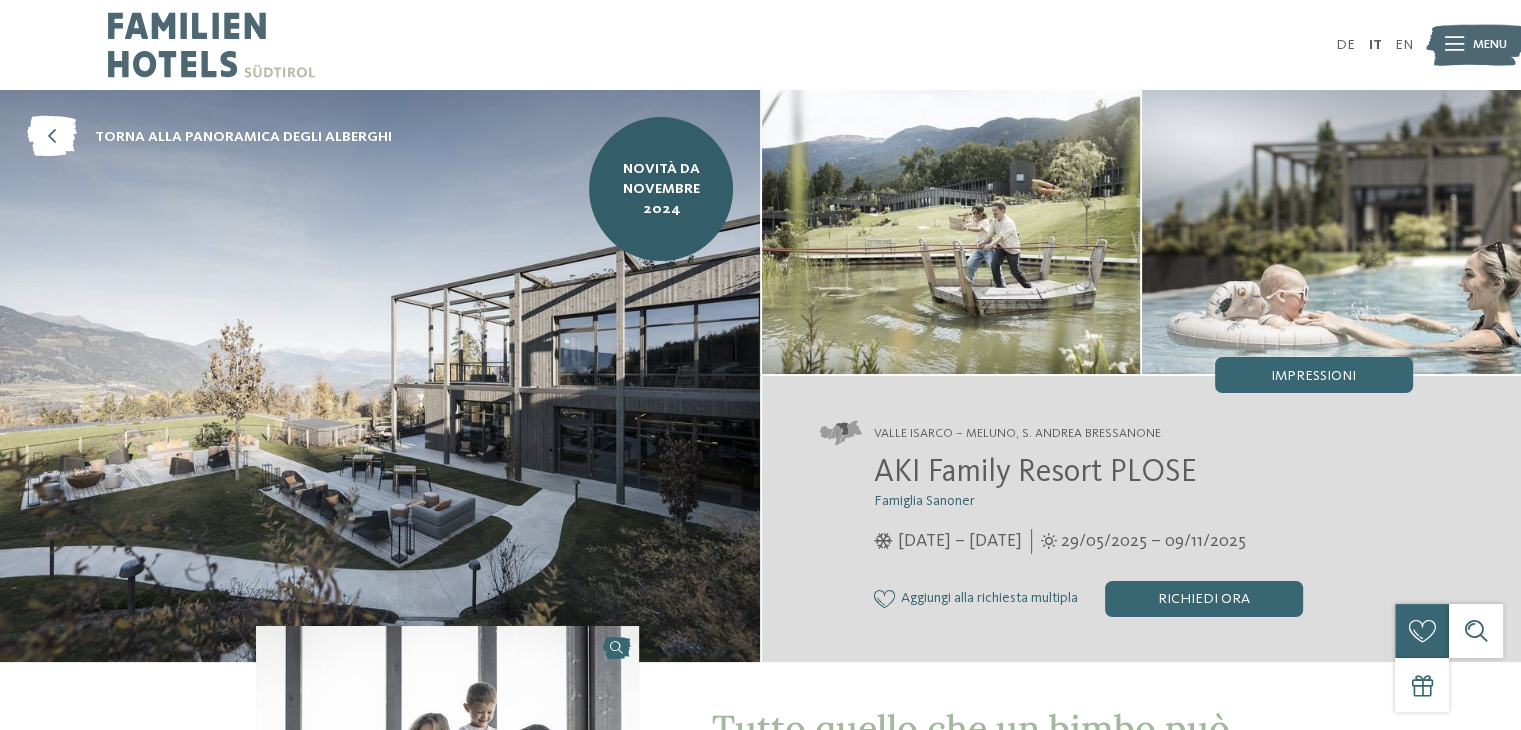 click at bounding box center [1454, 45] 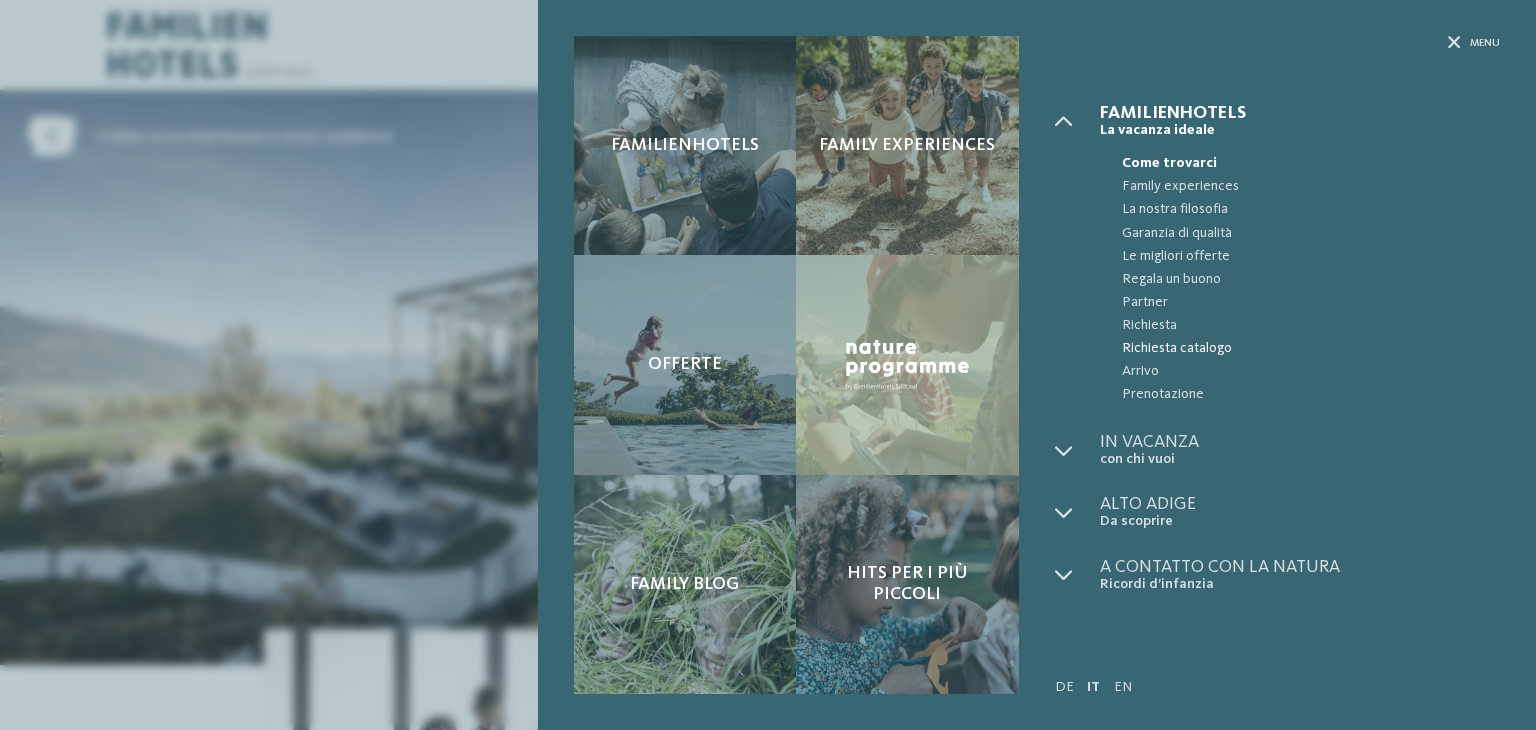 click on "Richiesta catalogo" at bounding box center [1311, 348] 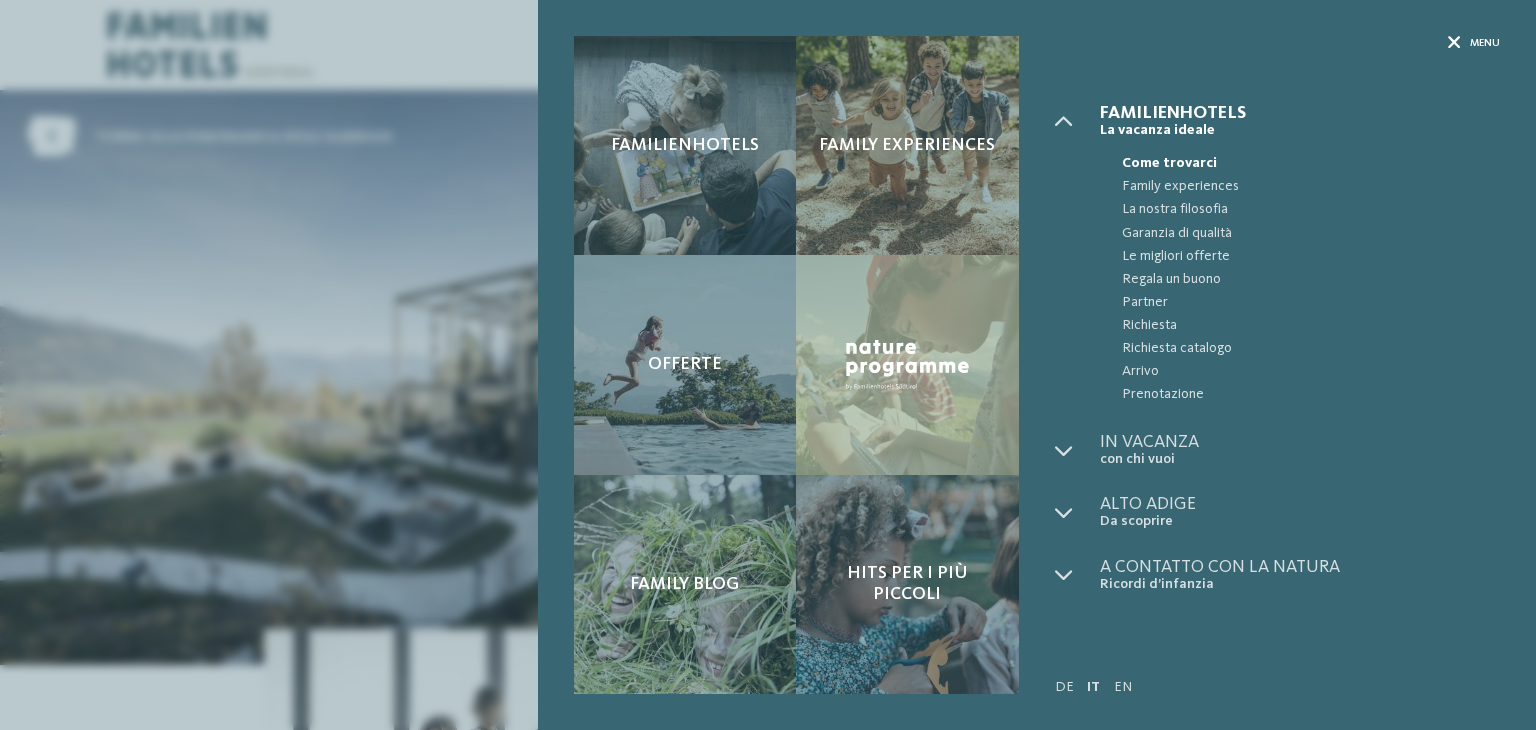 click on "Menu" at bounding box center [1485, 43] 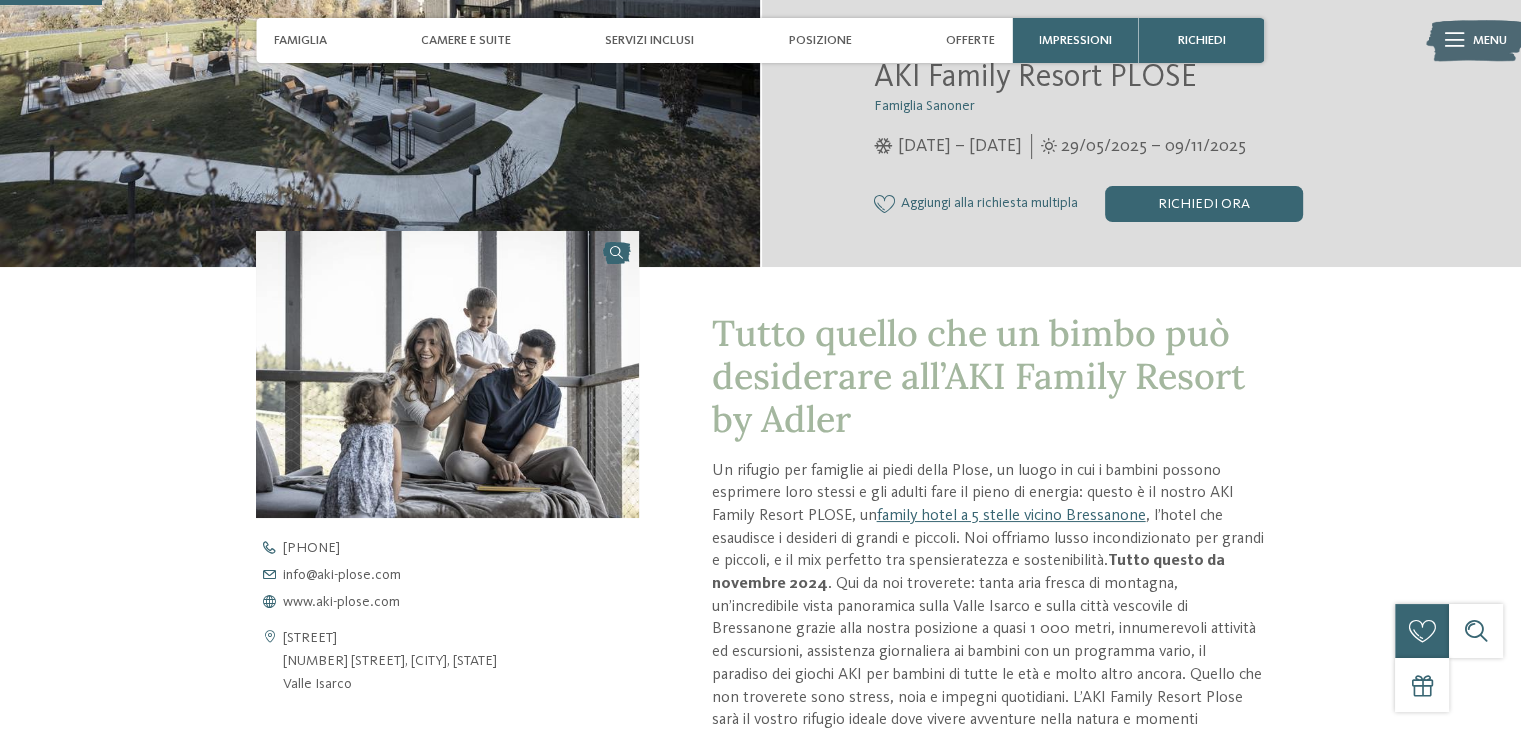 scroll, scrollTop: 331, scrollLeft: 0, axis: vertical 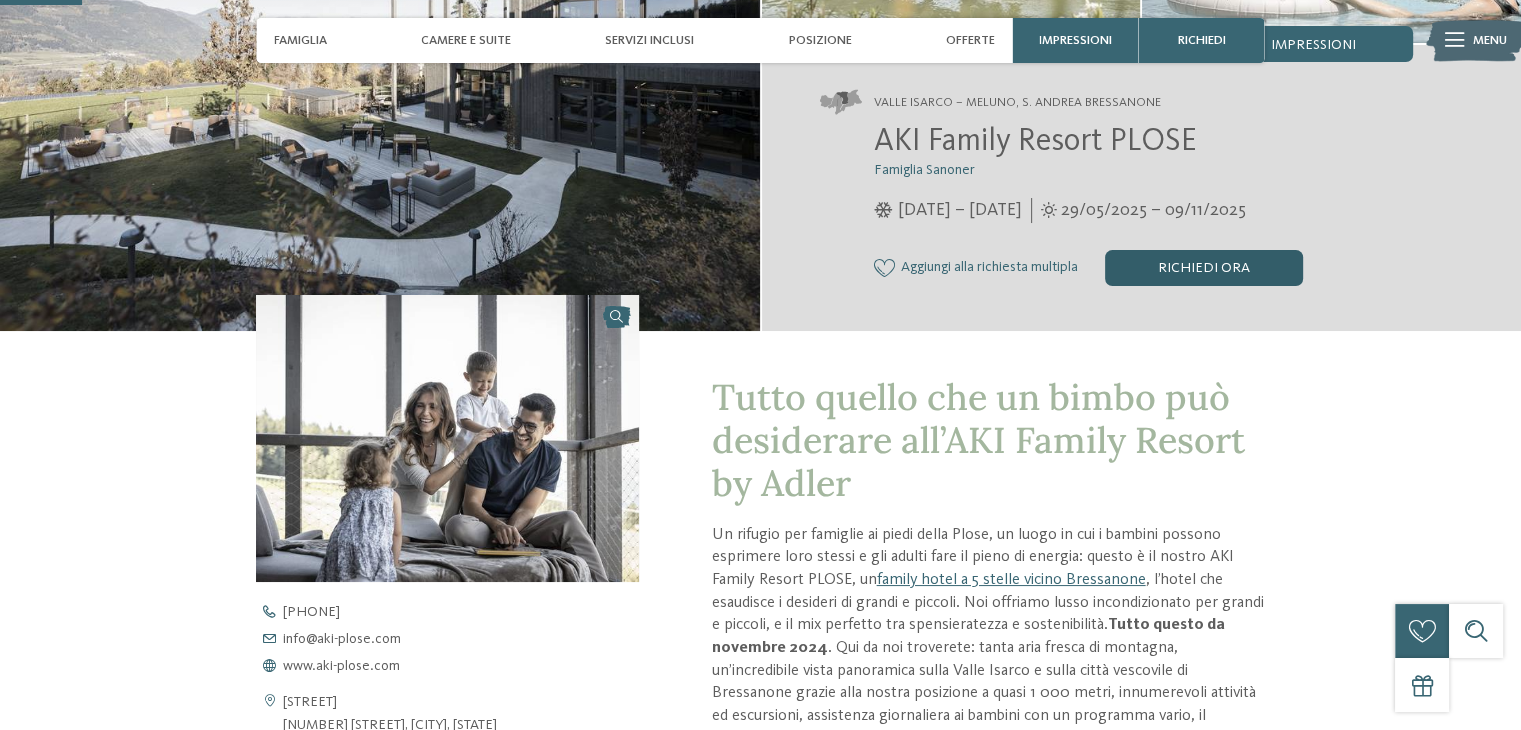 click on "Richiedi ora" at bounding box center (1204, 268) 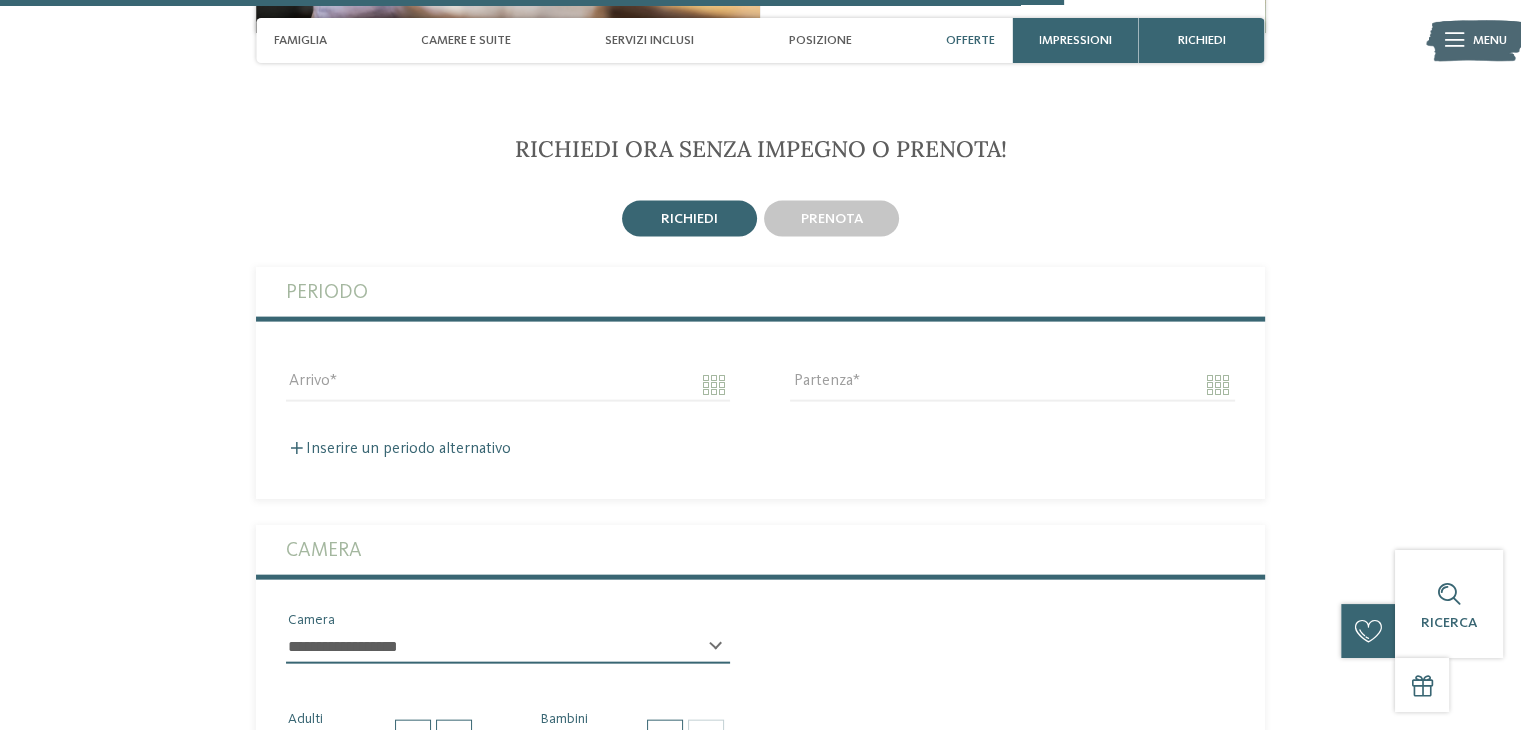 scroll, scrollTop: 4298, scrollLeft: 0, axis: vertical 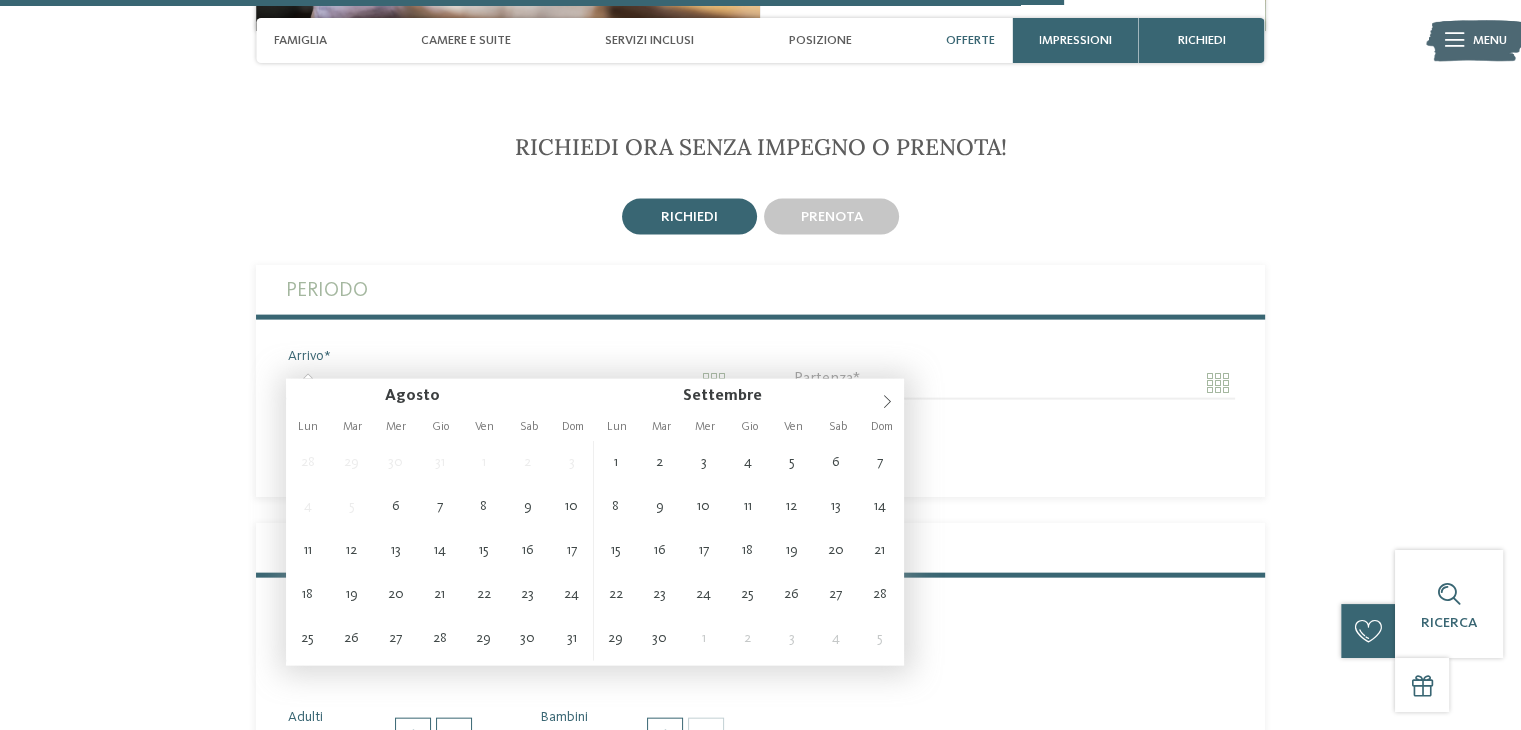 click on "Arrivo" at bounding box center [508, 383] 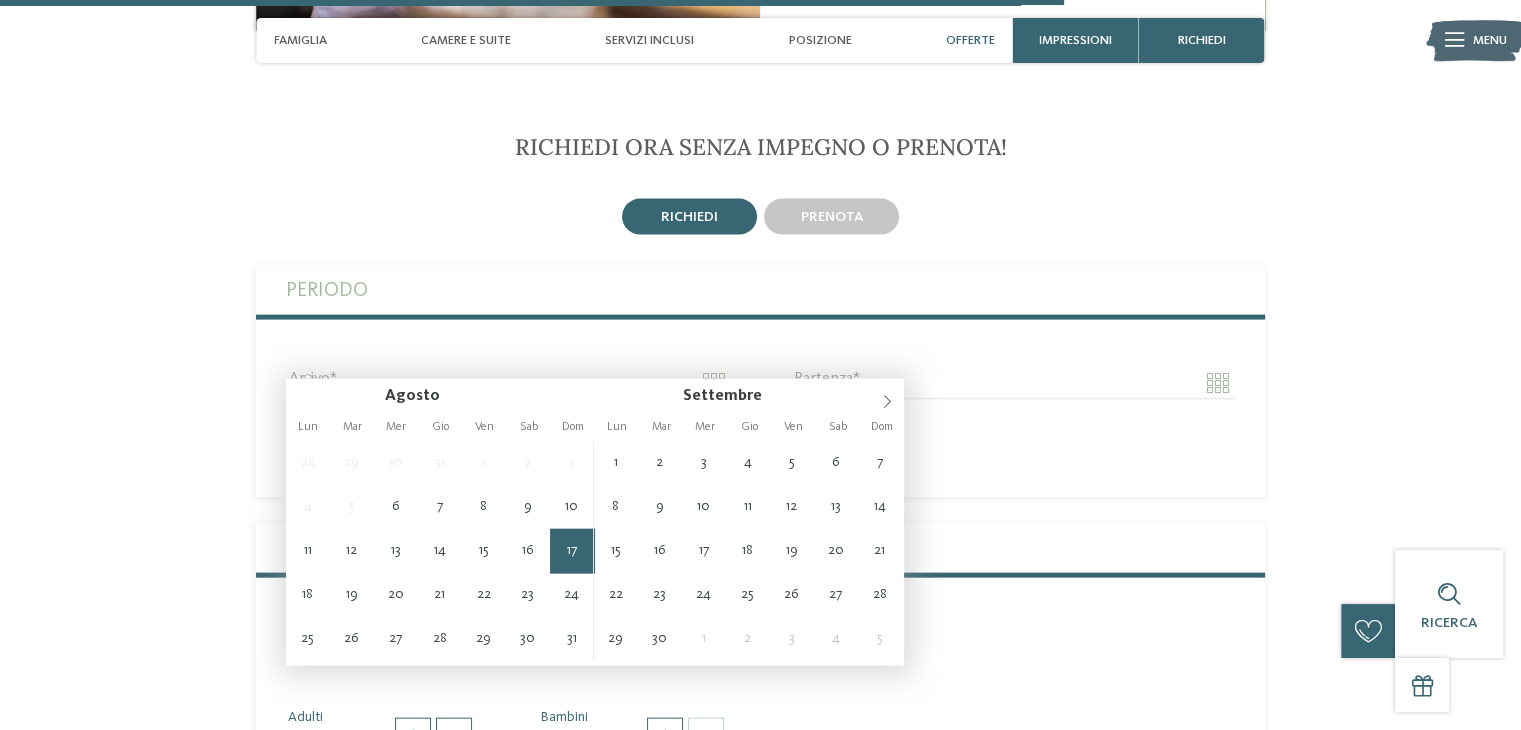 type on "**********" 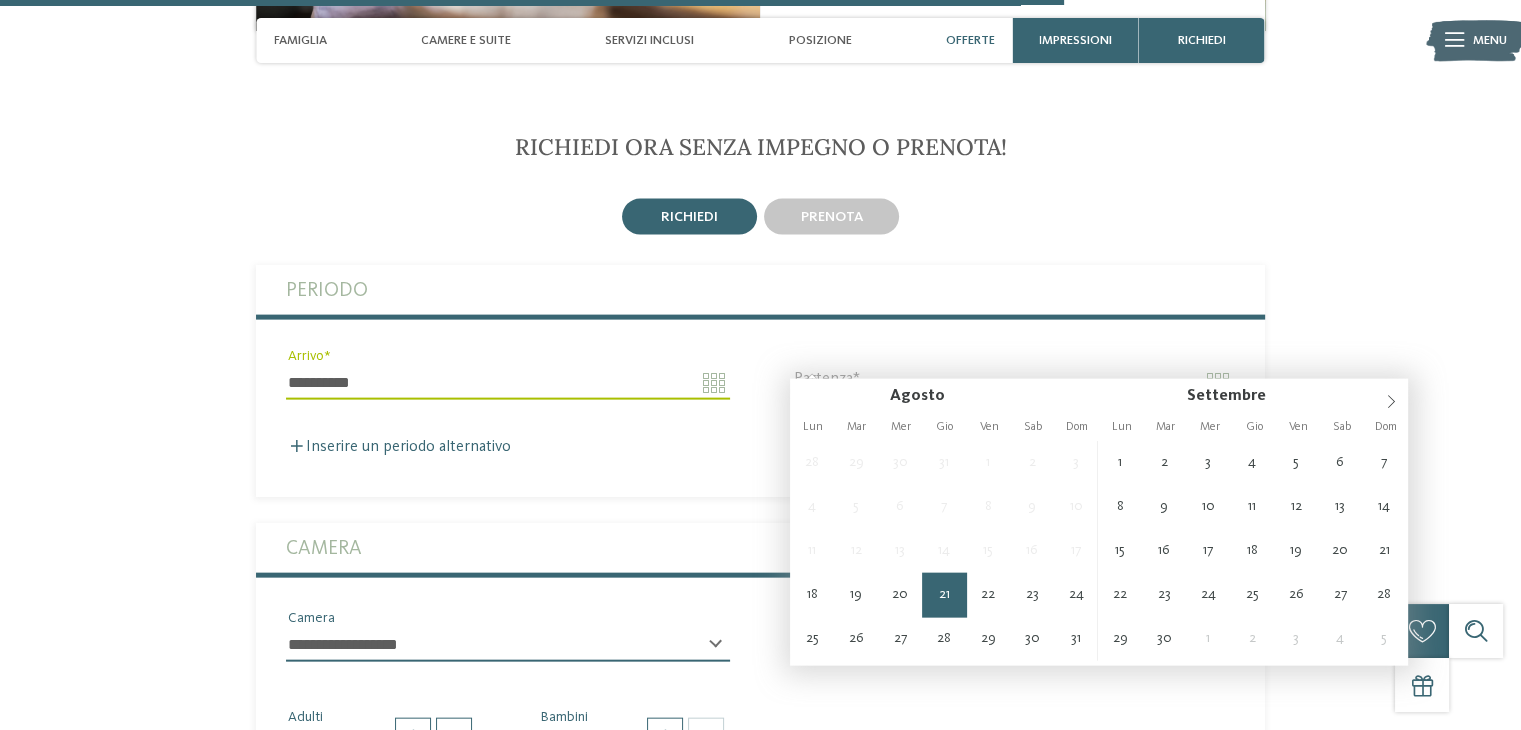 type on "**********" 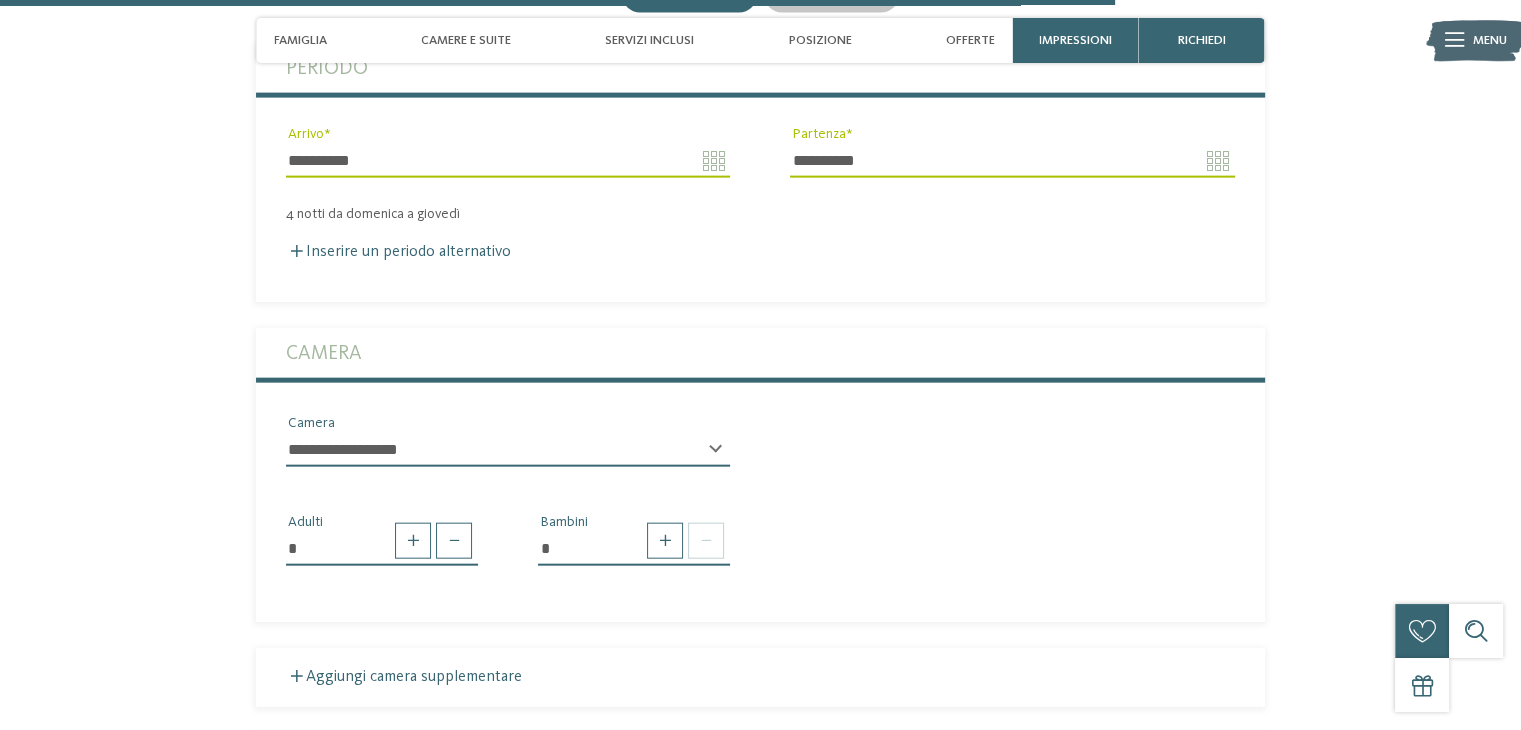 scroll, scrollTop: 4575, scrollLeft: 0, axis: vertical 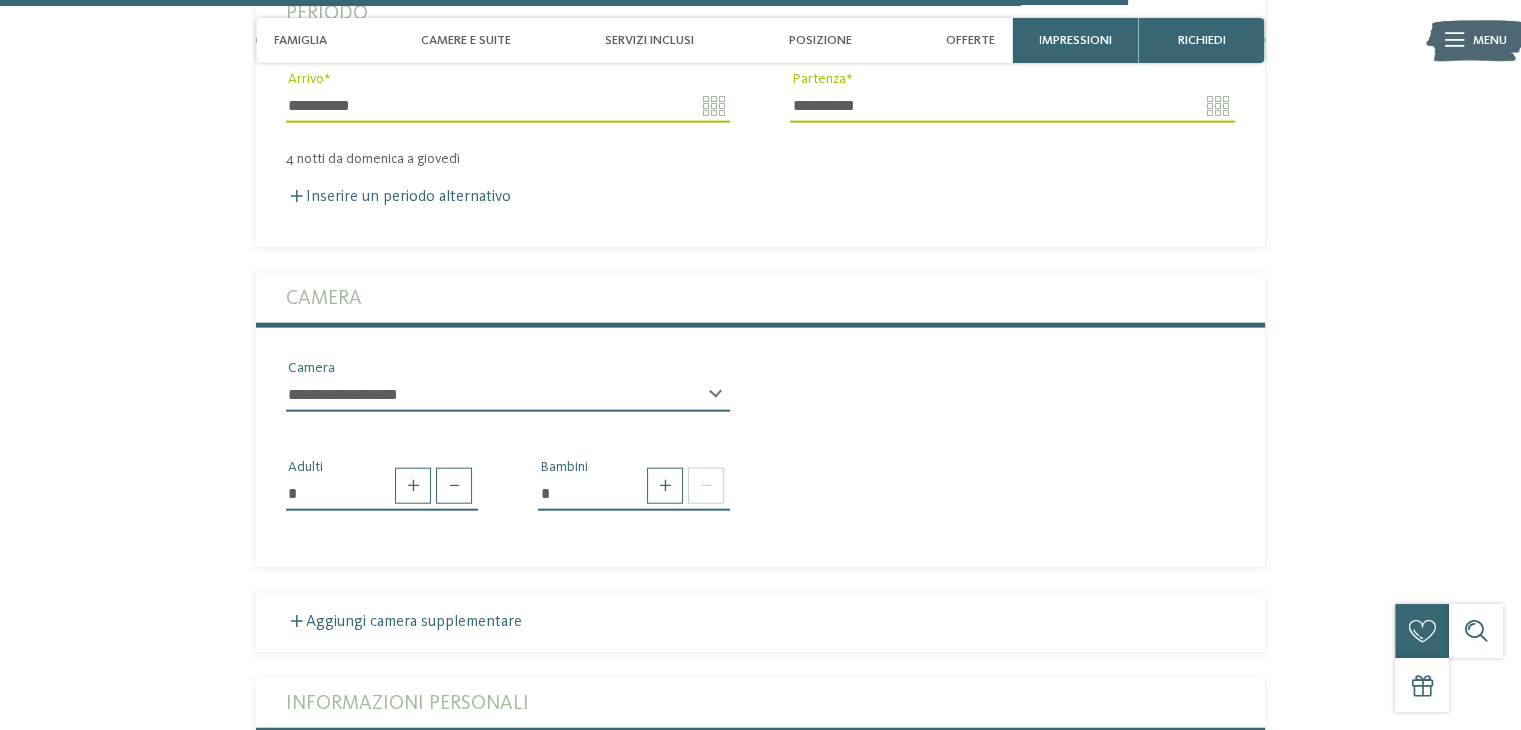 click on "**********" at bounding box center (508, 395) 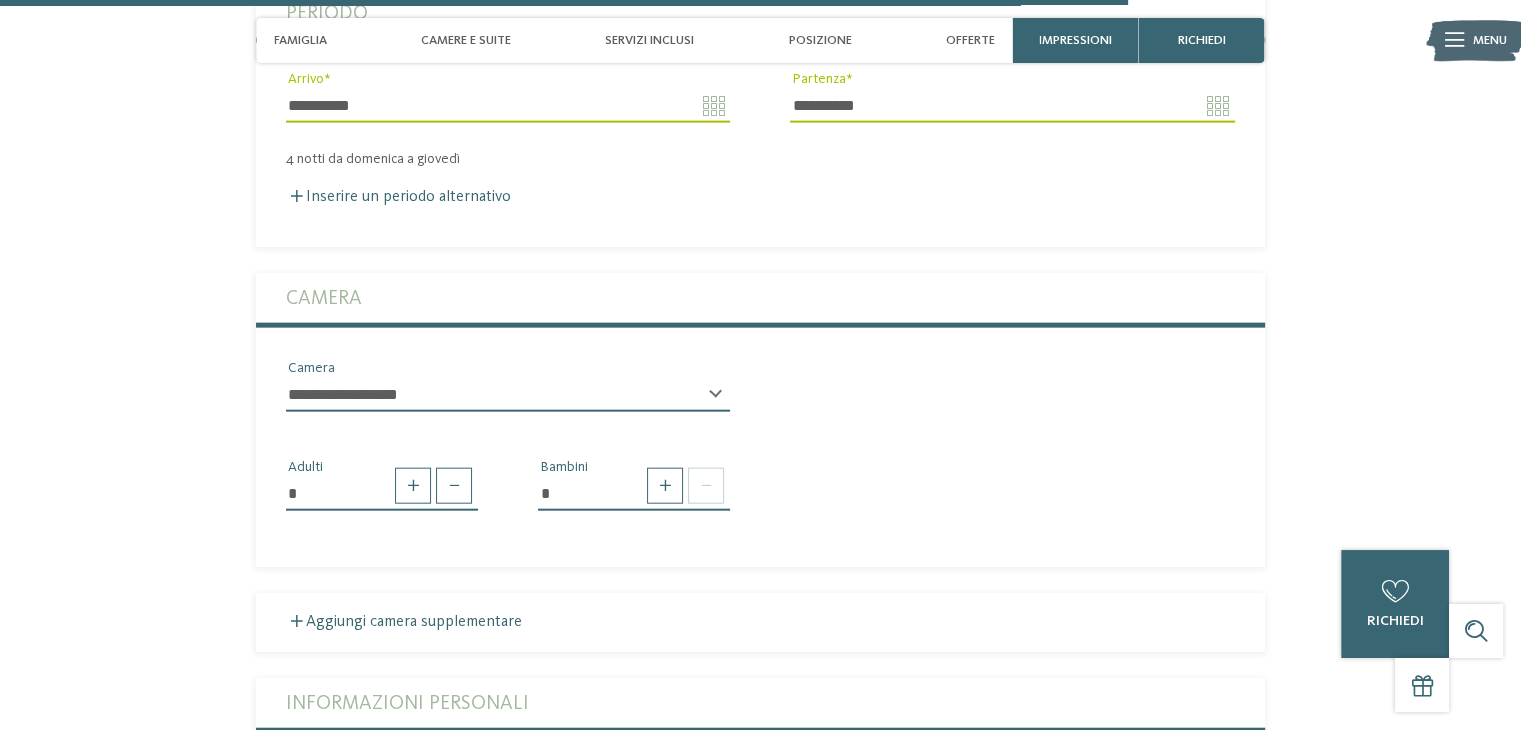 click on "**********" at bounding box center [508, 395] 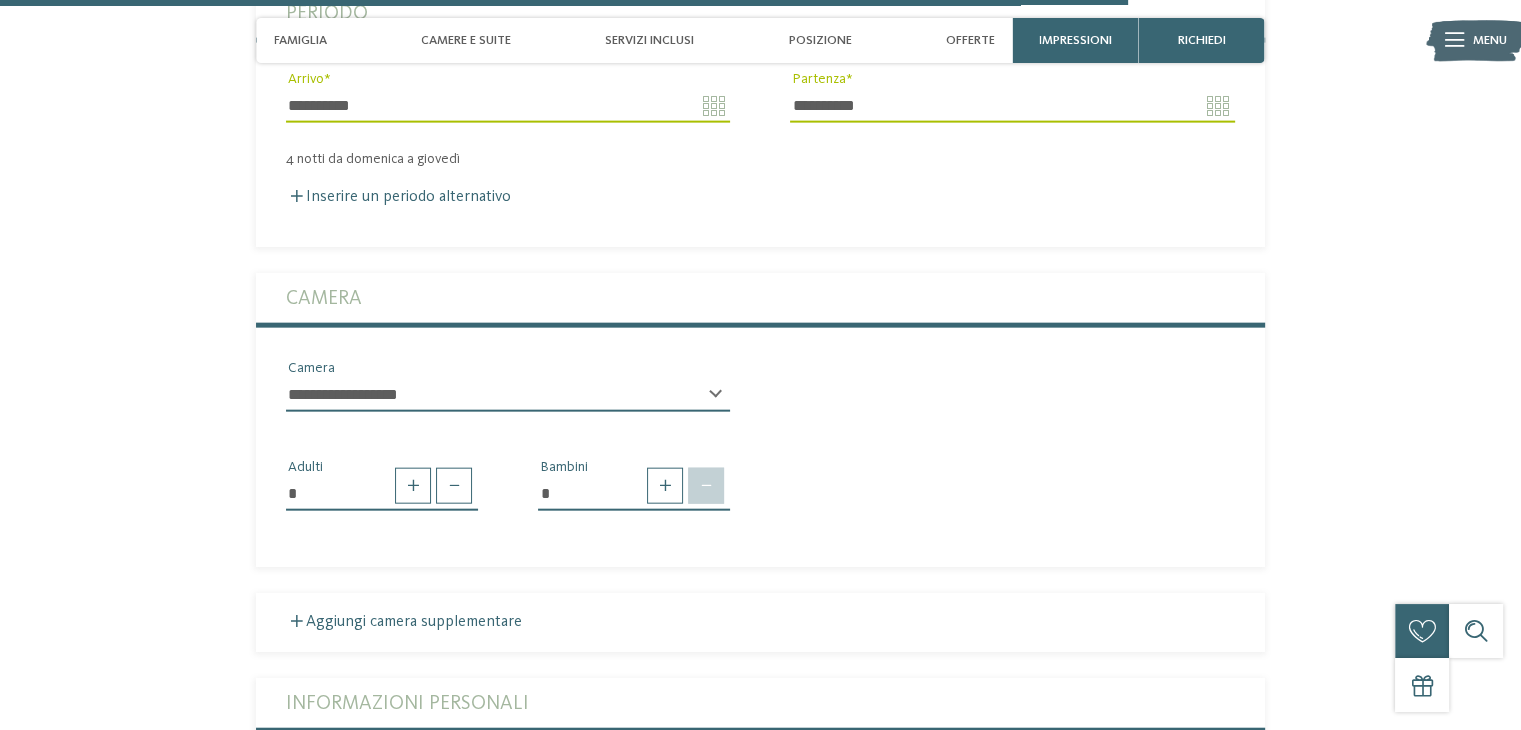 click at bounding box center (706, 486) 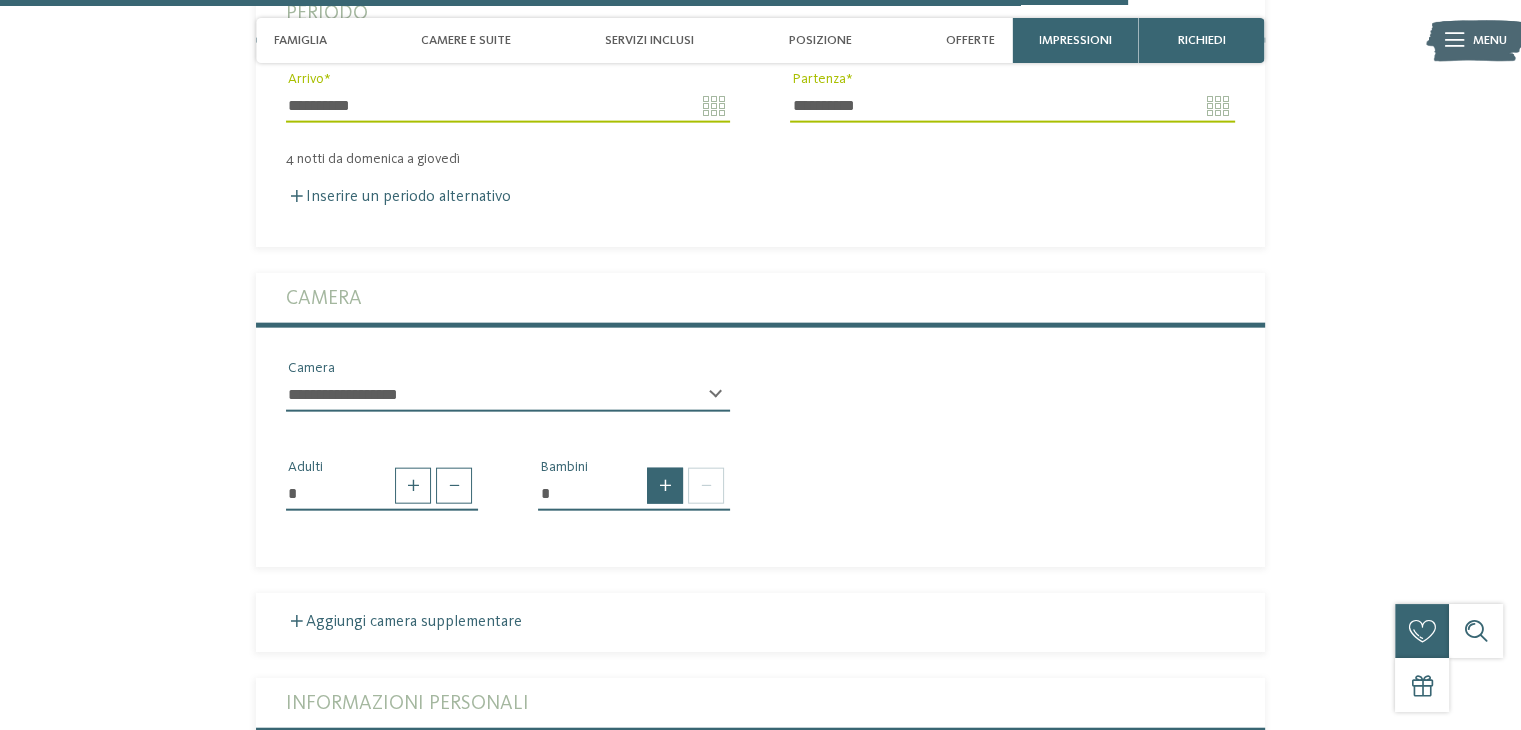 click at bounding box center [665, 486] 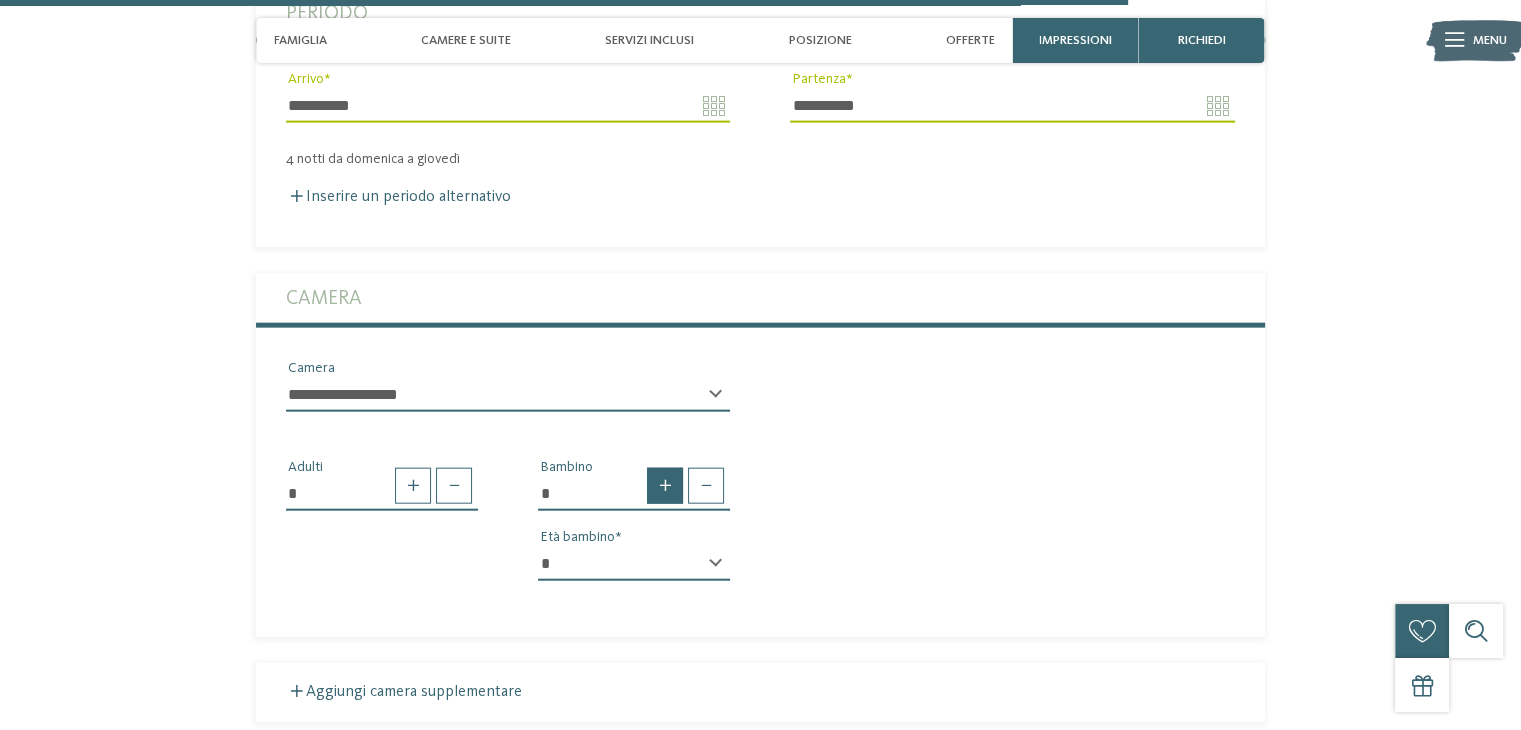 click at bounding box center [665, 486] 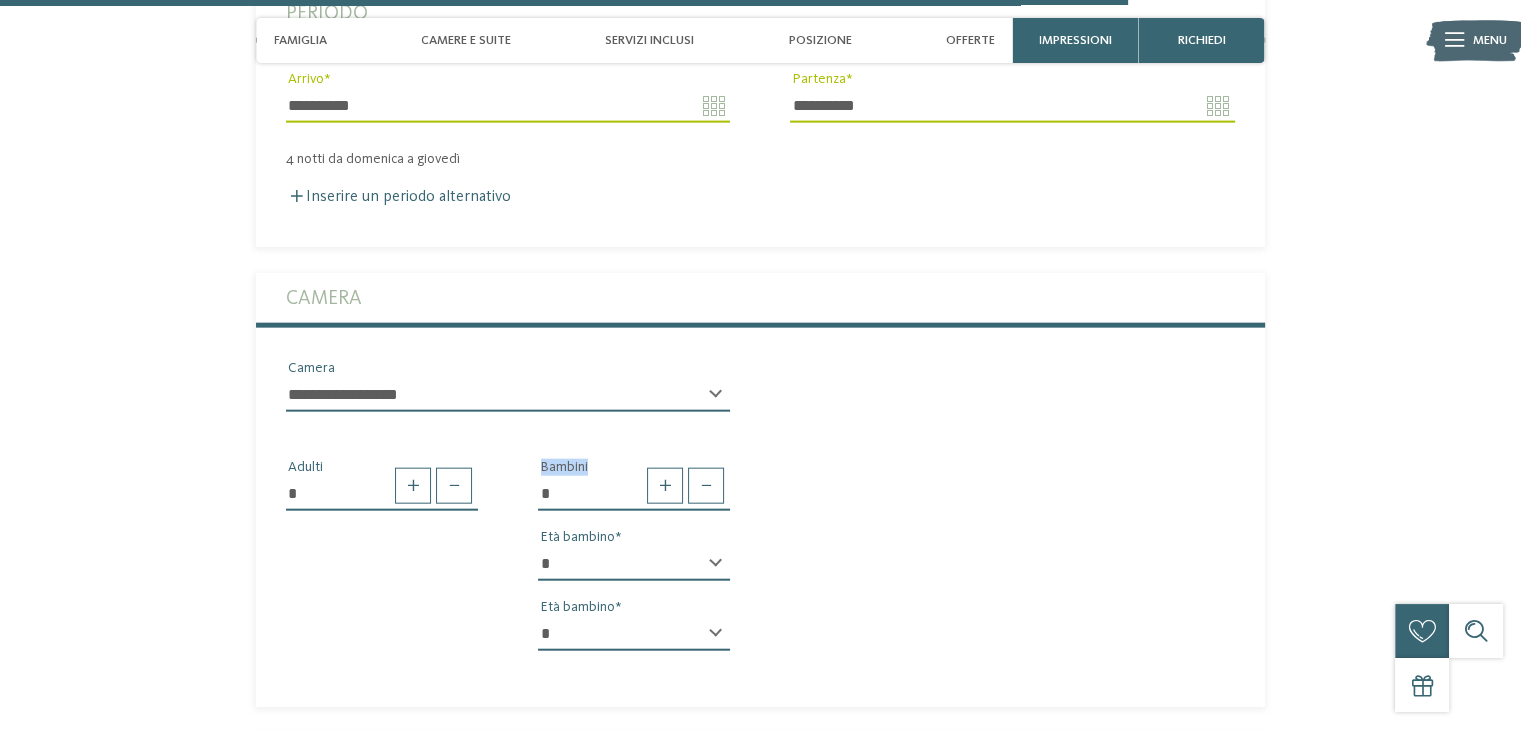 click on "* * * * * * * * * * * ** ** ** ** ** ** ** **" at bounding box center [634, 564] 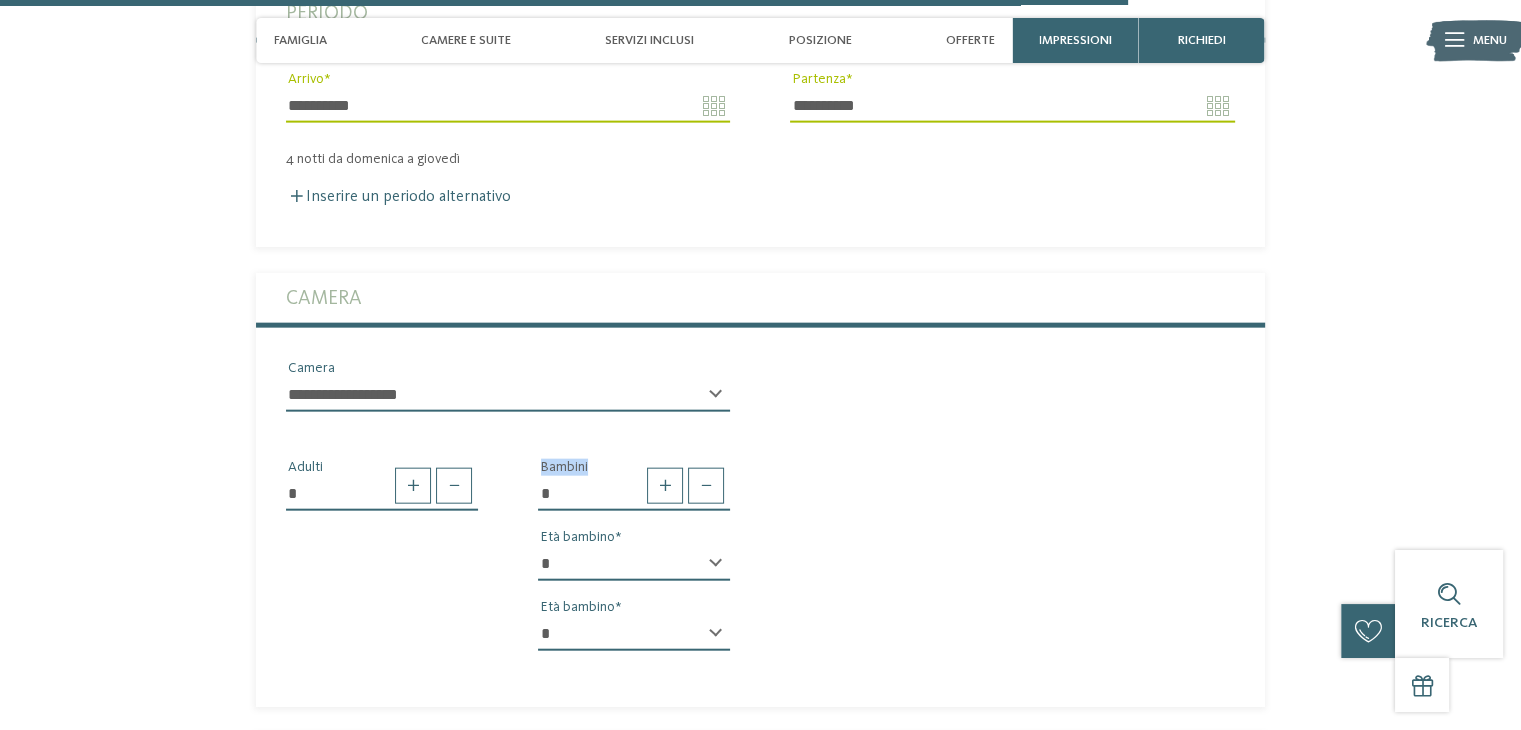 select on "*" 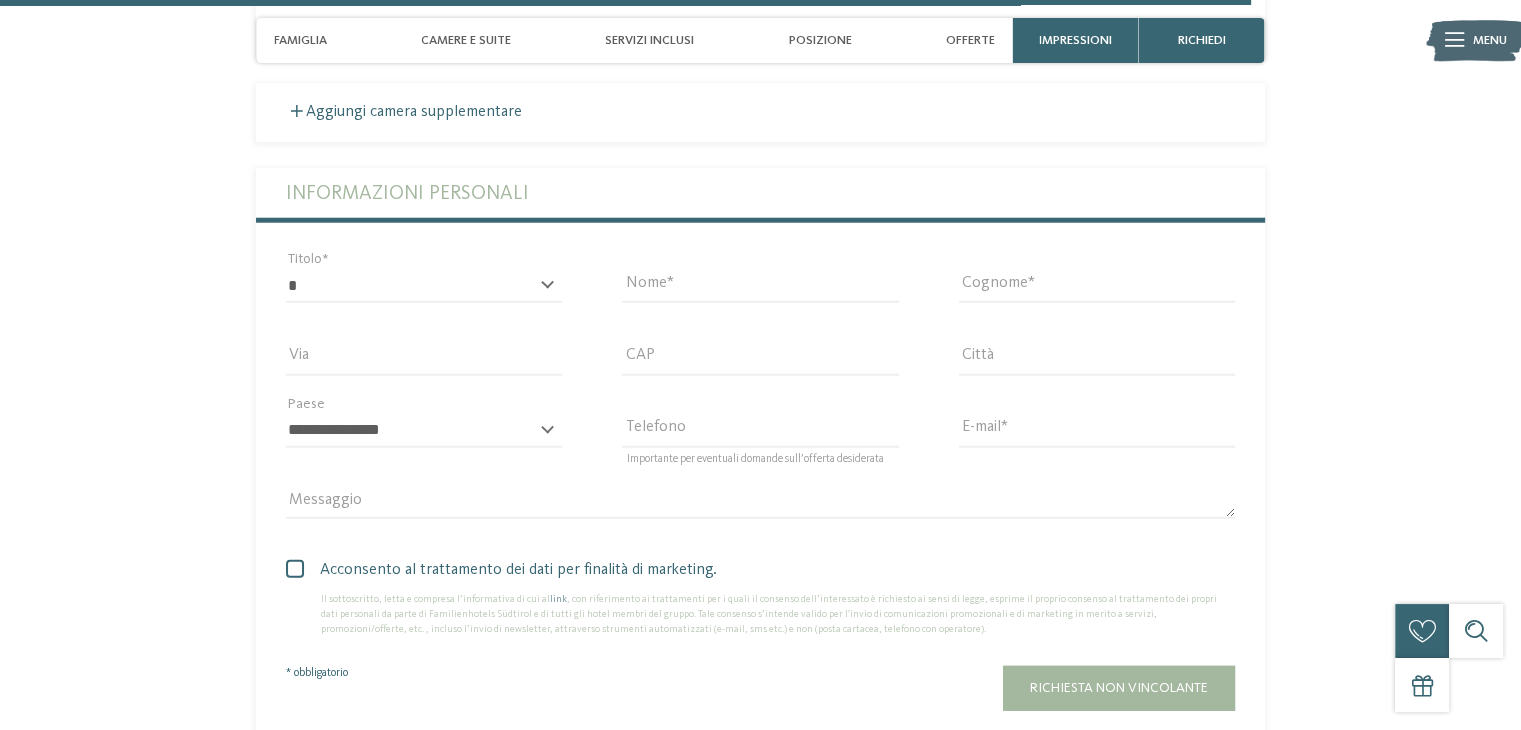 scroll, scrollTop: 5233, scrollLeft: 0, axis: vertical 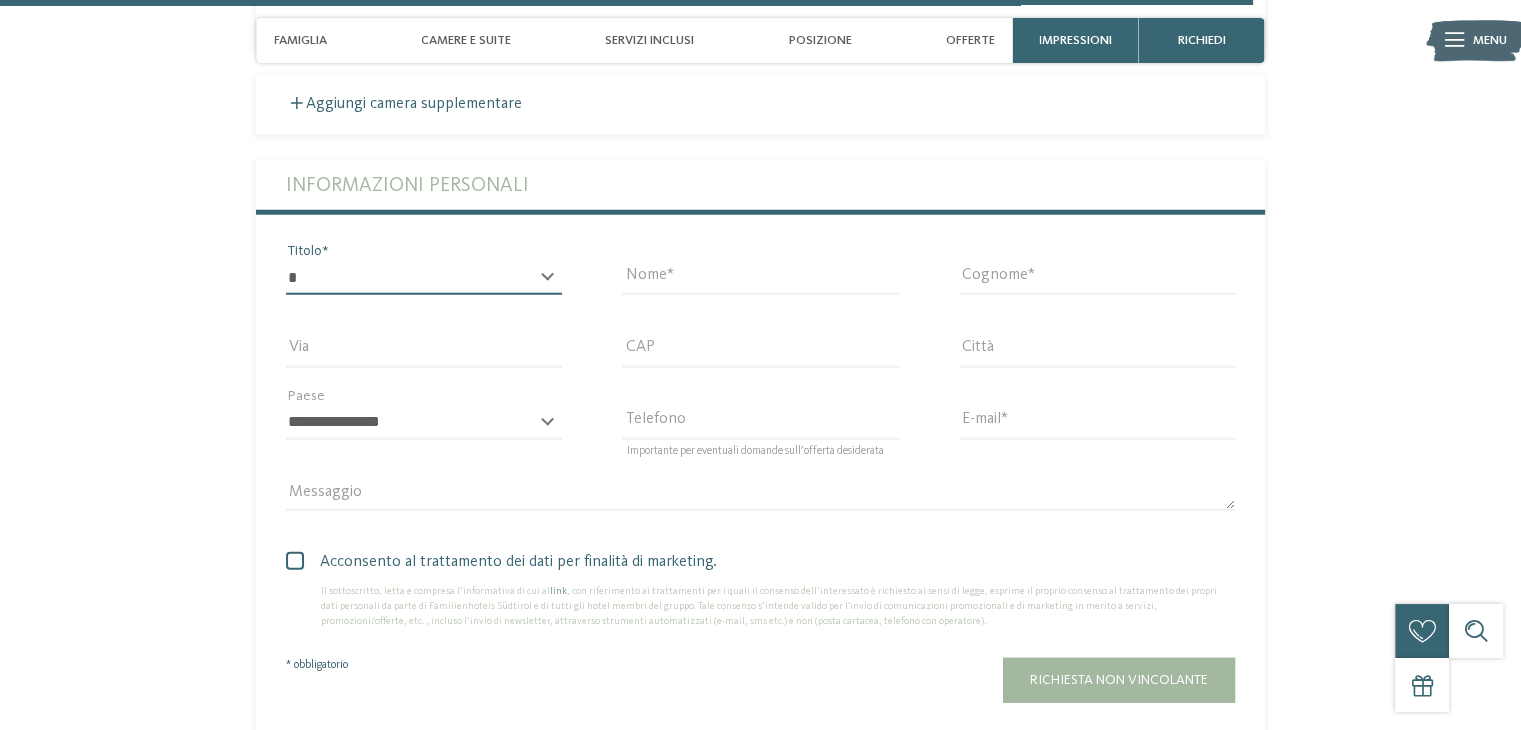 click on "* ****** ******* ******** ******" at bounding box center [424, 278] 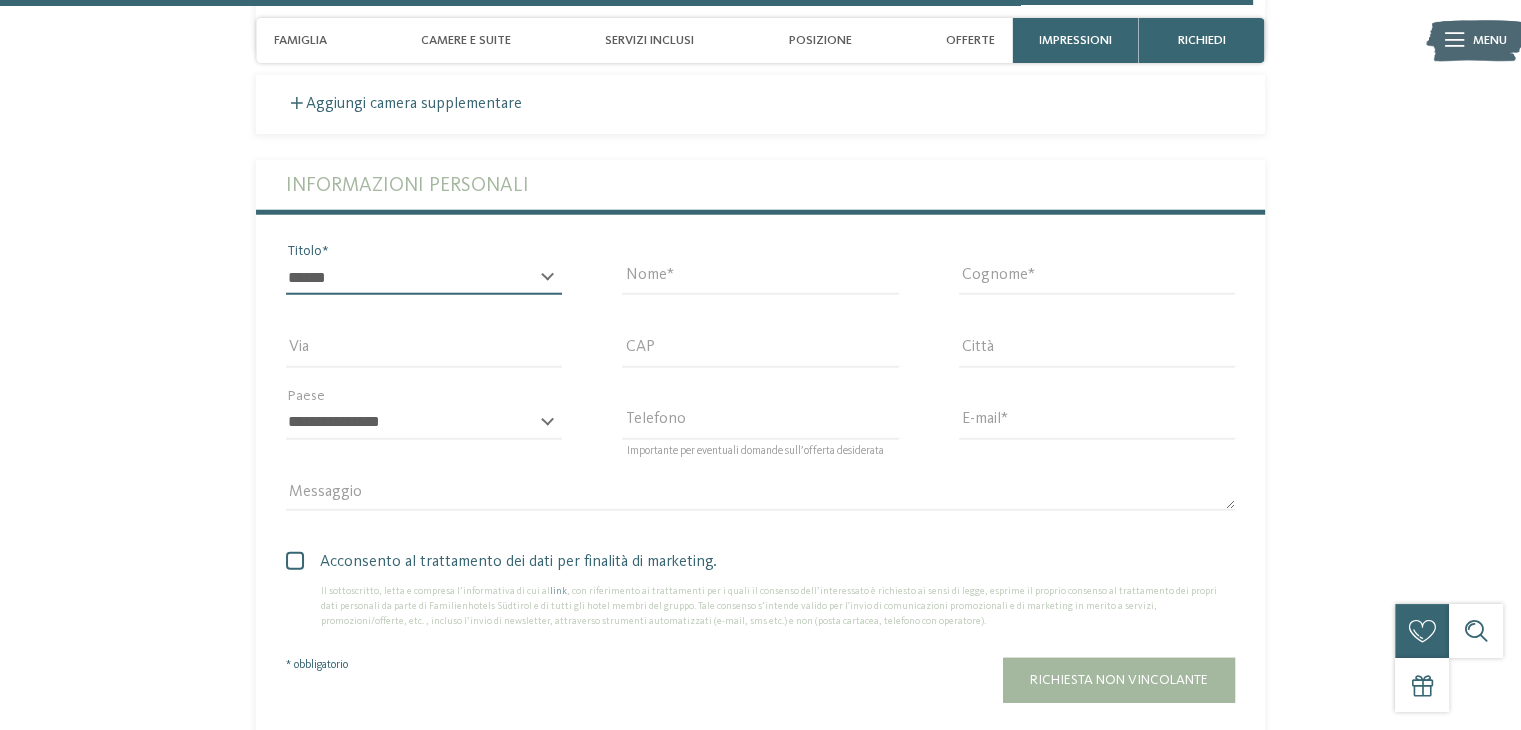 click on "* ****** ******* ******** ******" at bounding box center (424, 278) 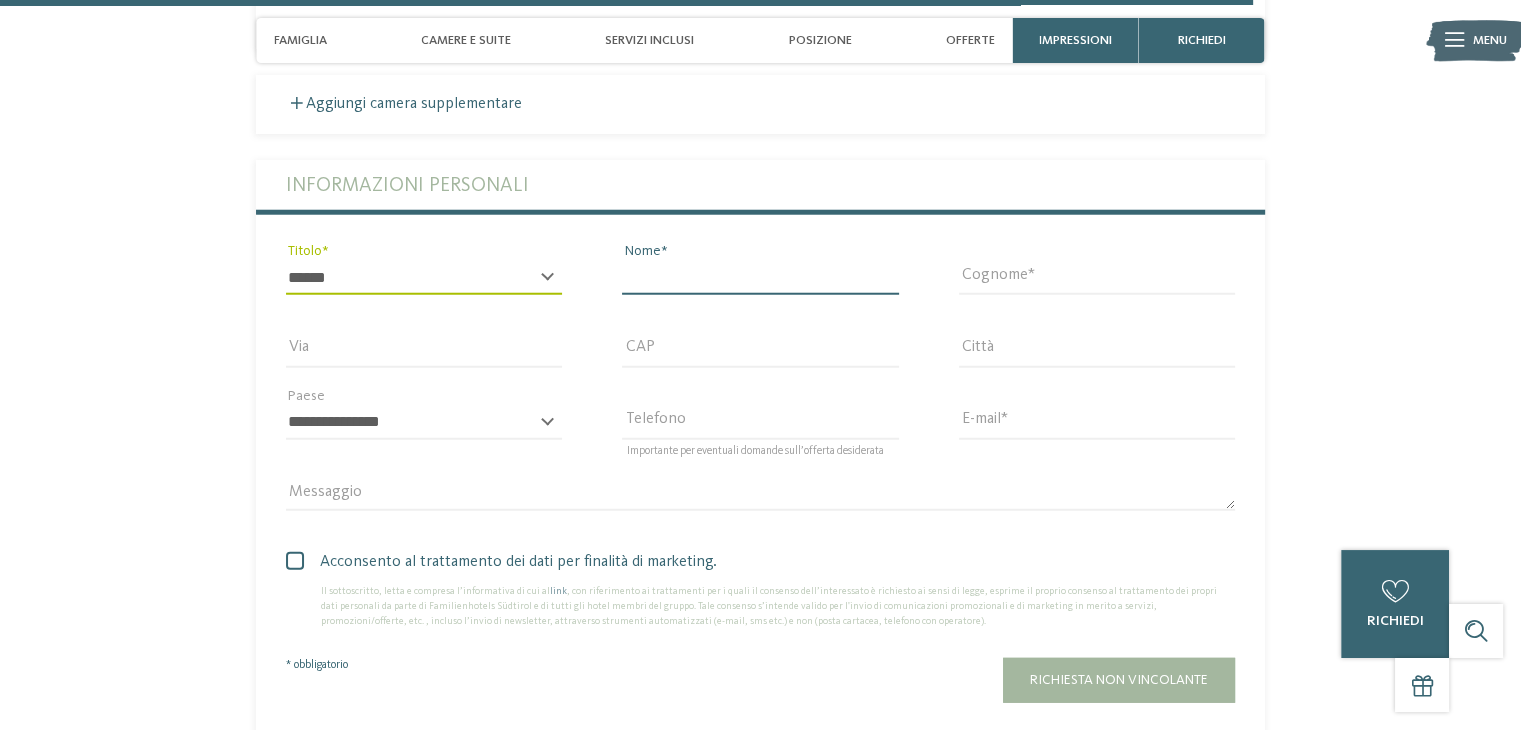 click on "Nome" at bounding box center (760, 278) 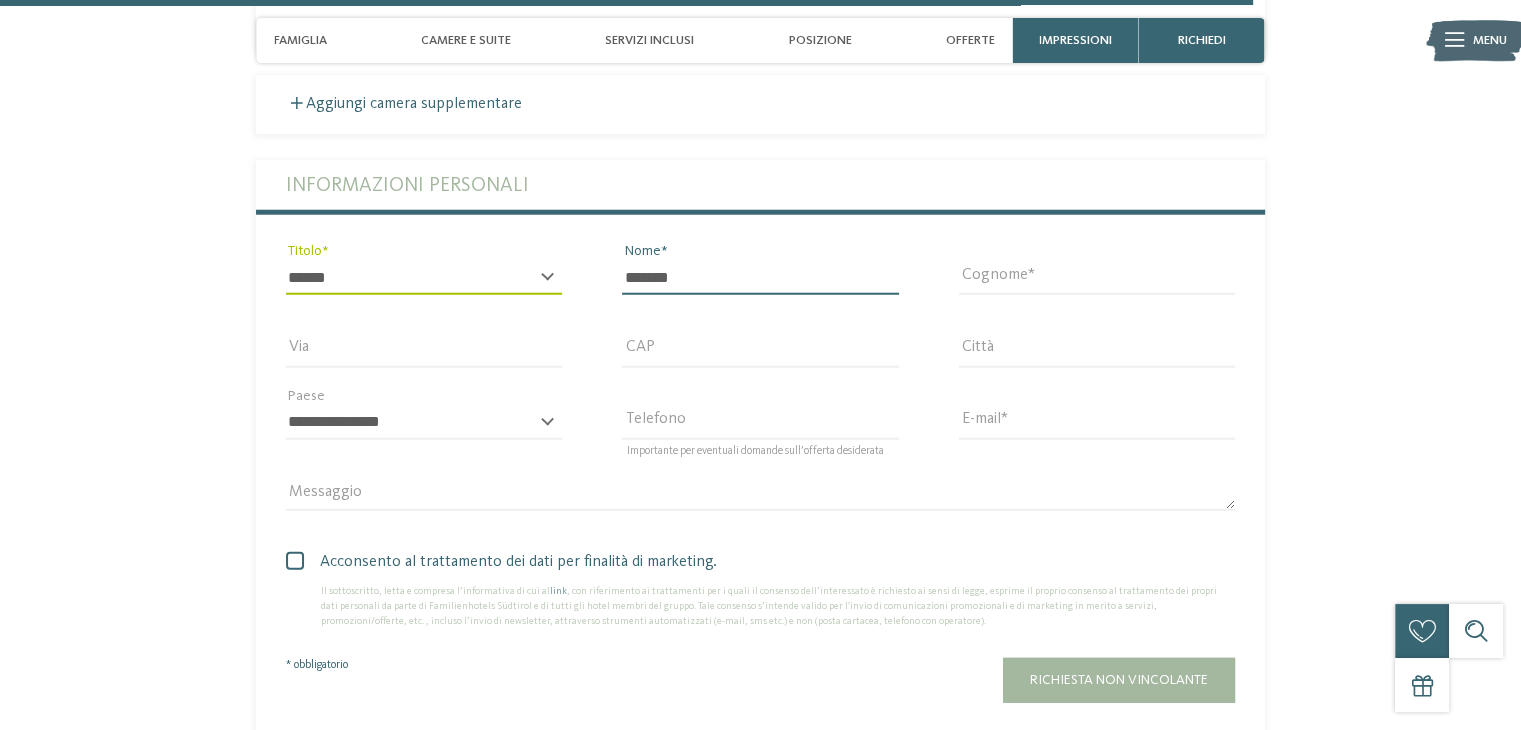 type on "*******" 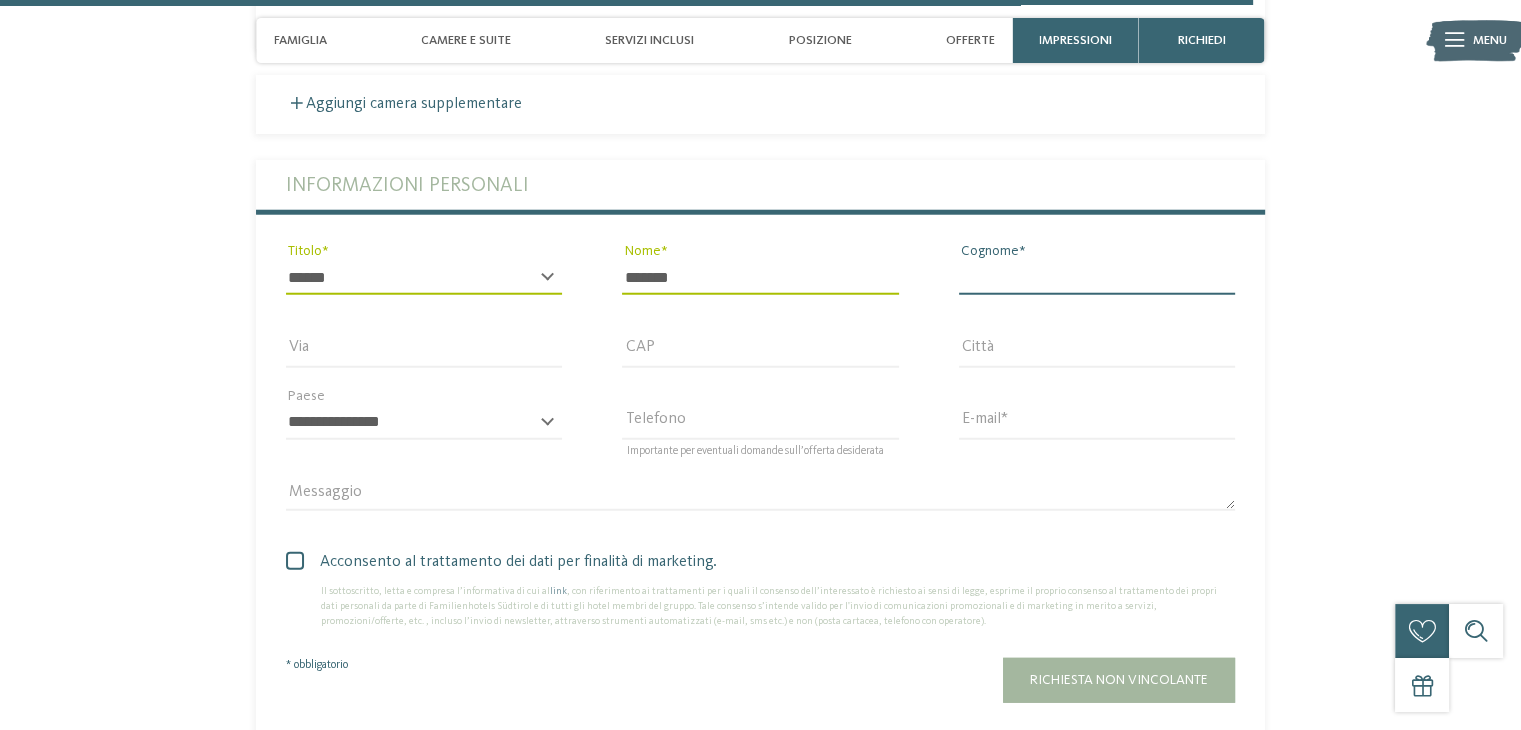 click on "Cognome" at bounding box center (1097, 278) 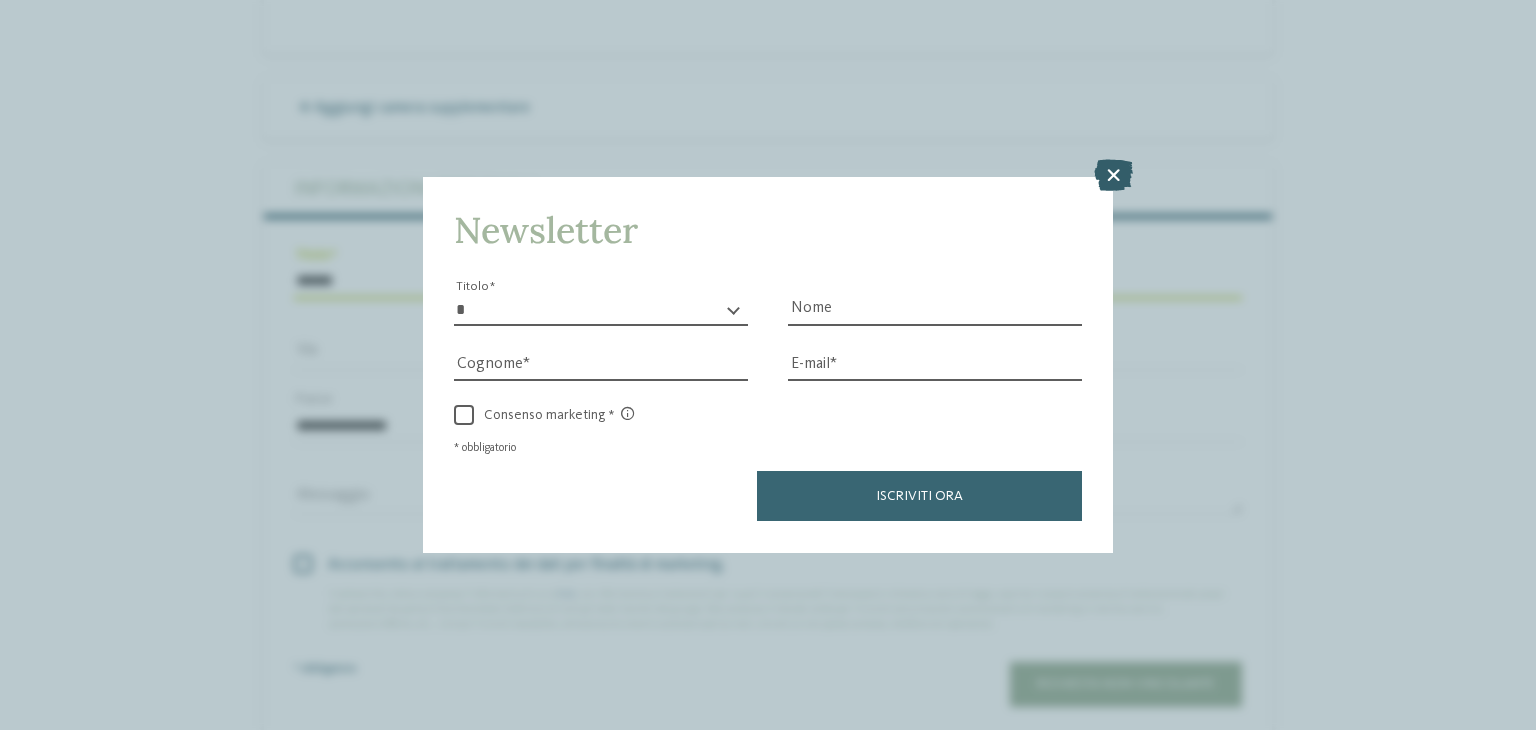 click at bounding box center (1113, 176) 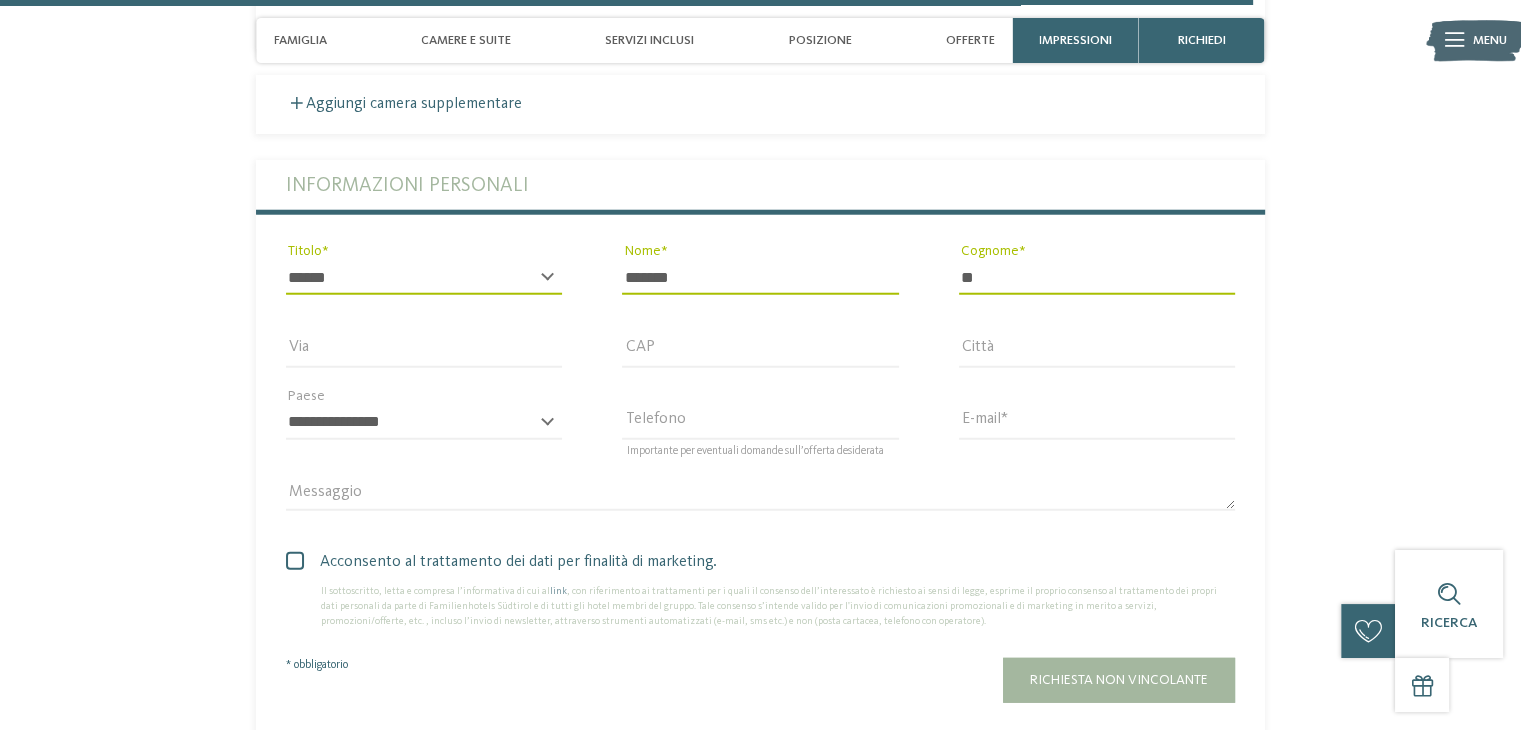 click on "**" at bounding box center [1097, 278] 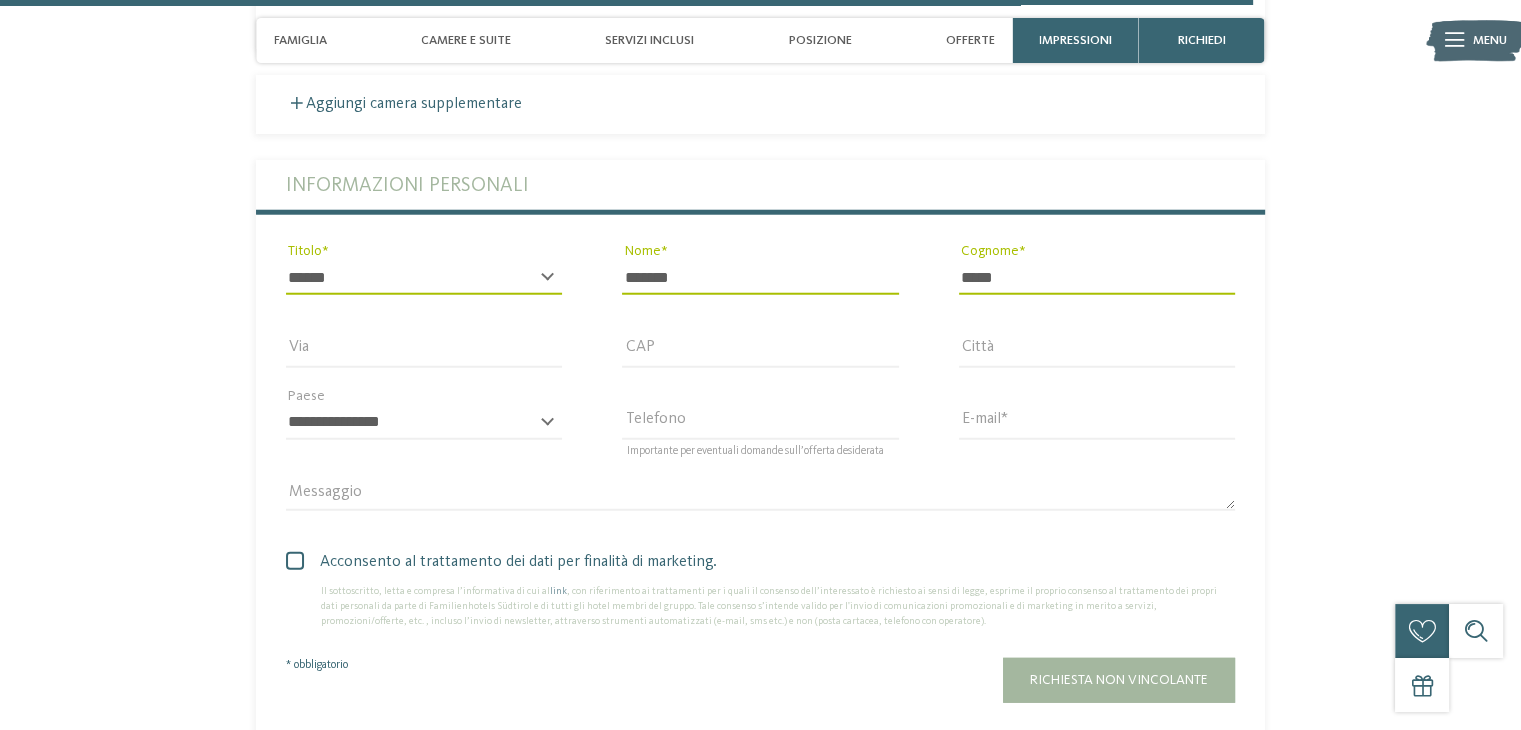 type on "*****" 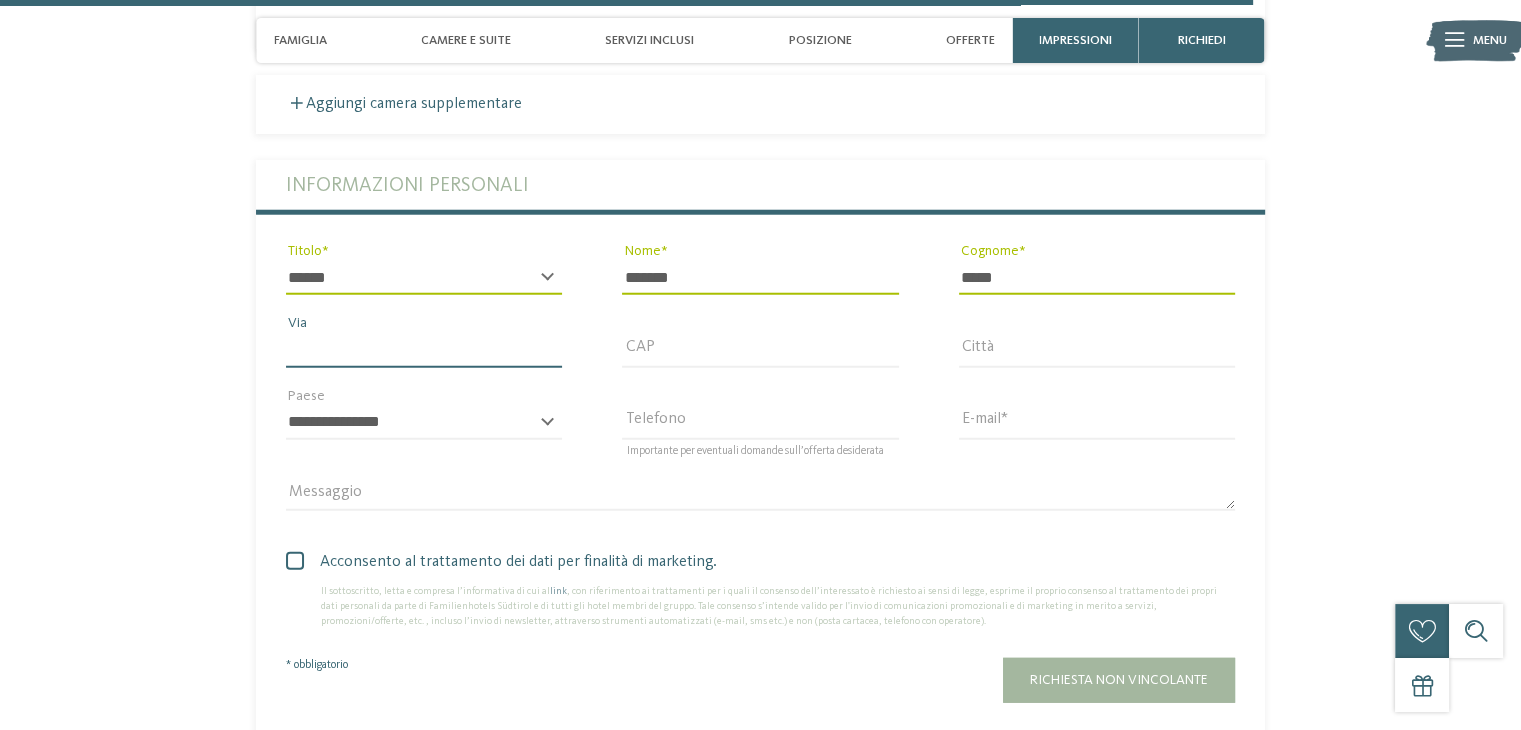 click on "Via" at bounding box center (424, 350) 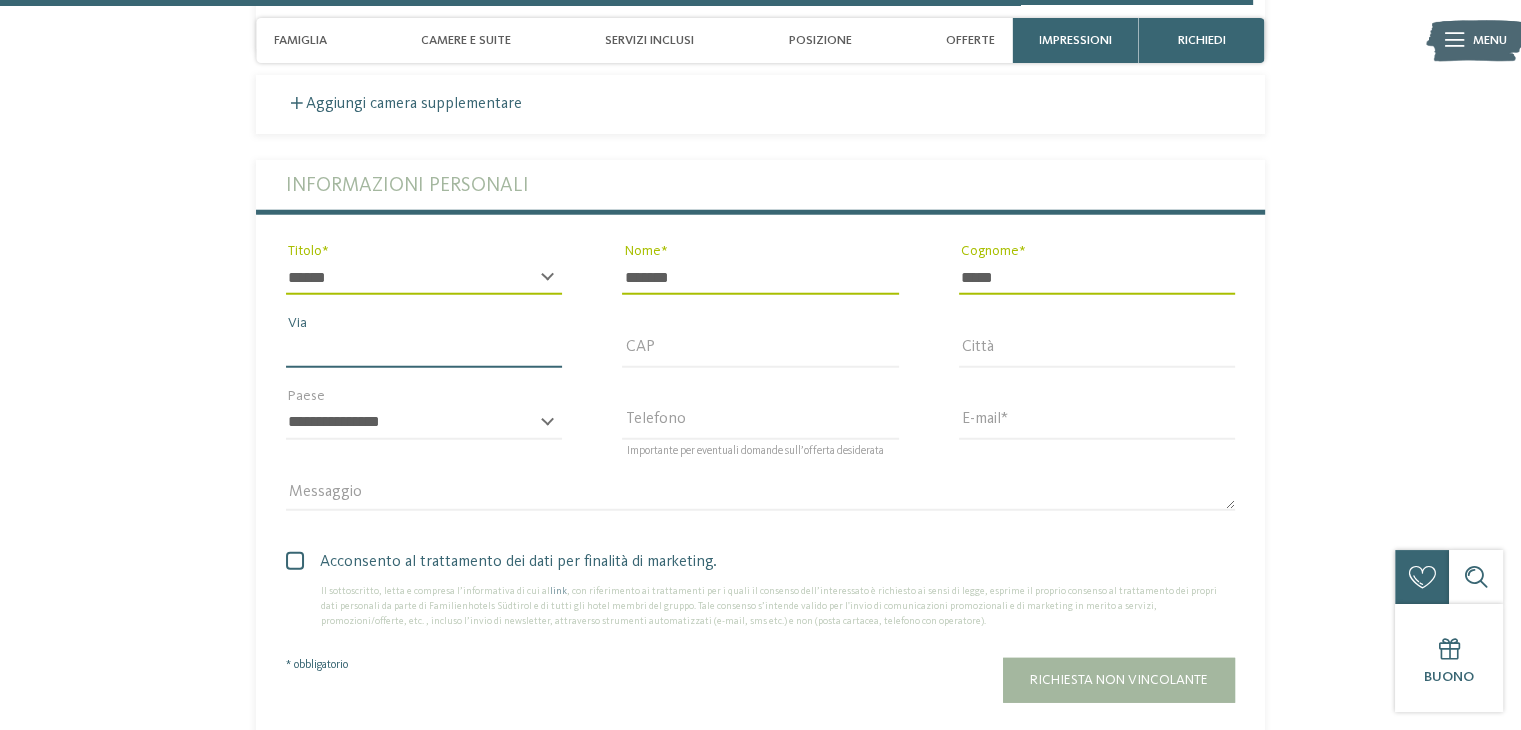 type on "*" 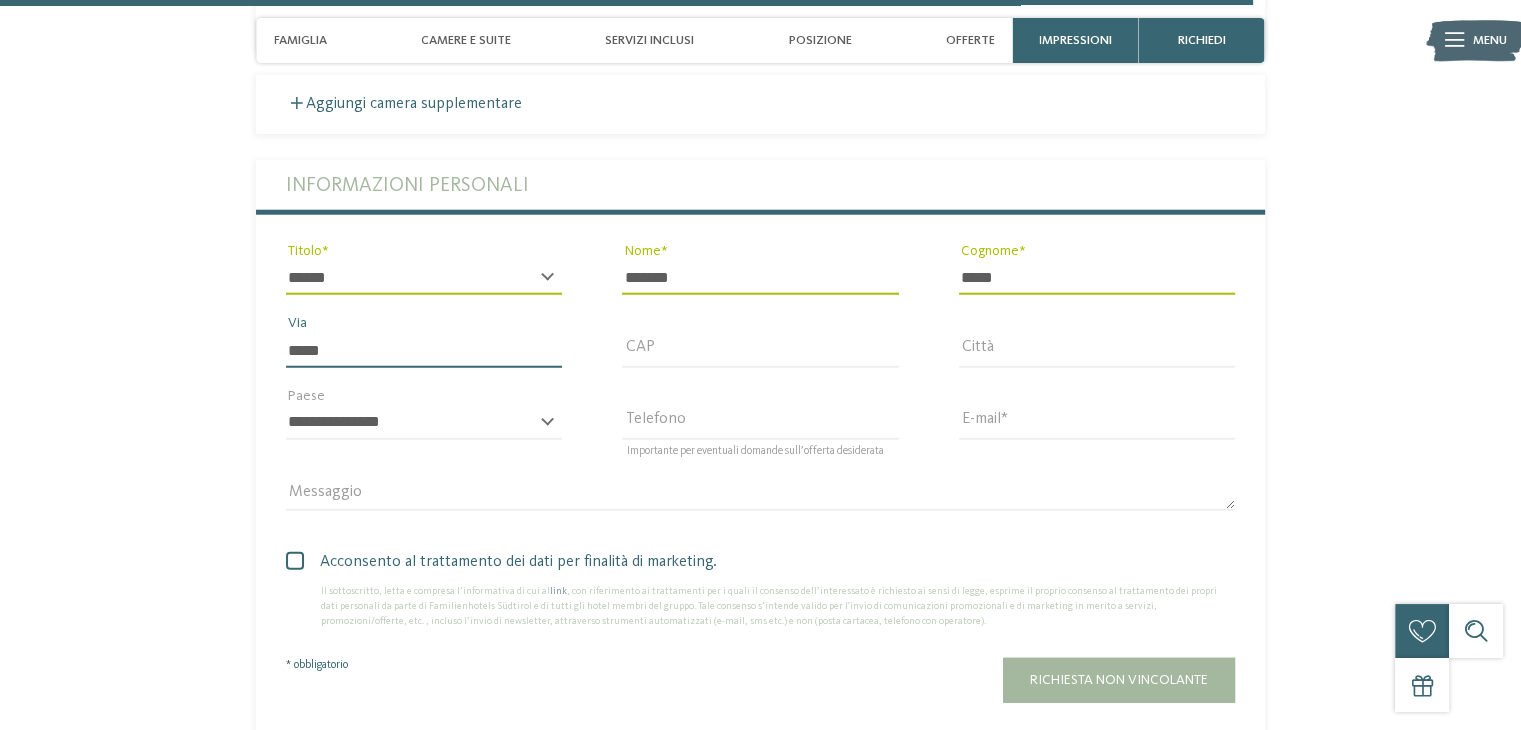 type on "*****" 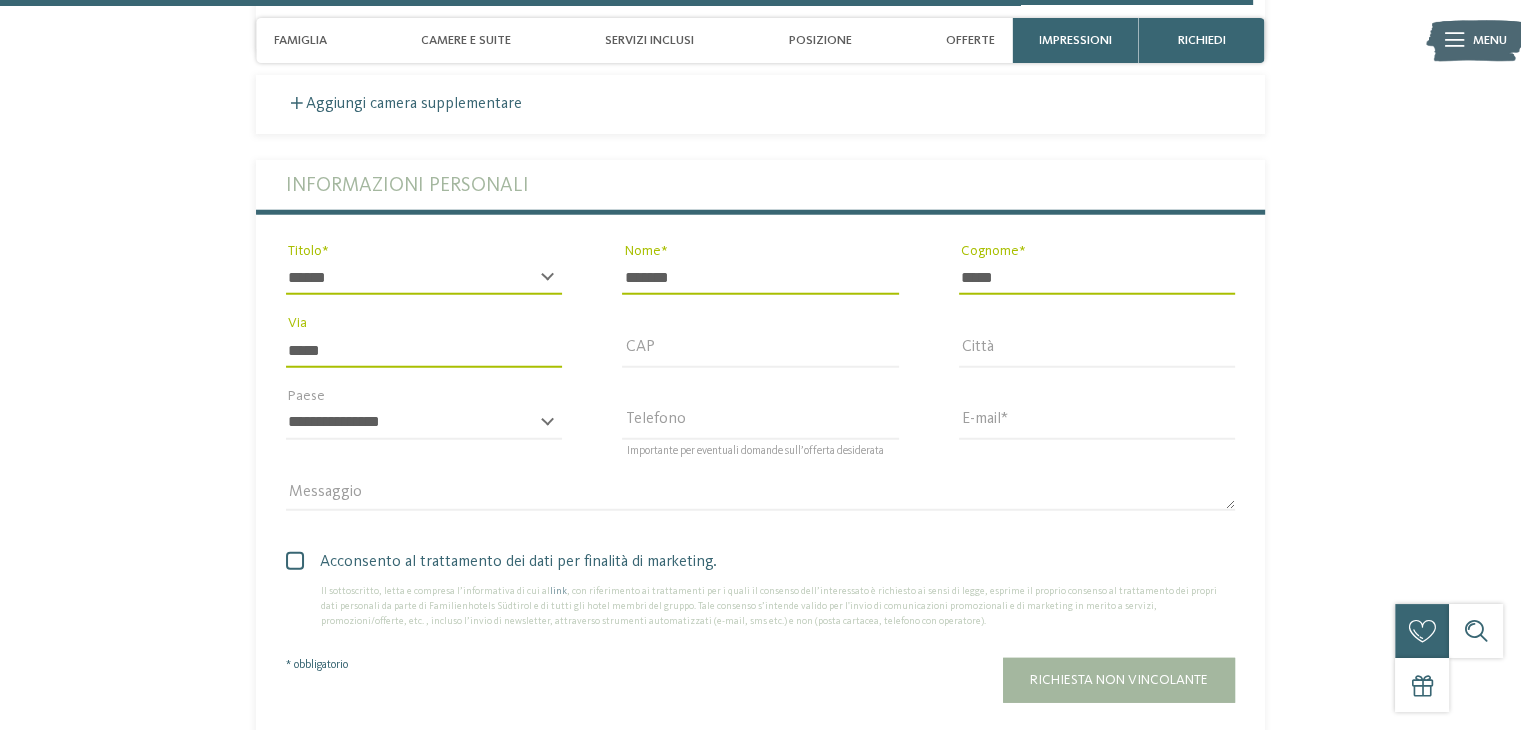 click on "CAP" at bounding box center (760, 350) 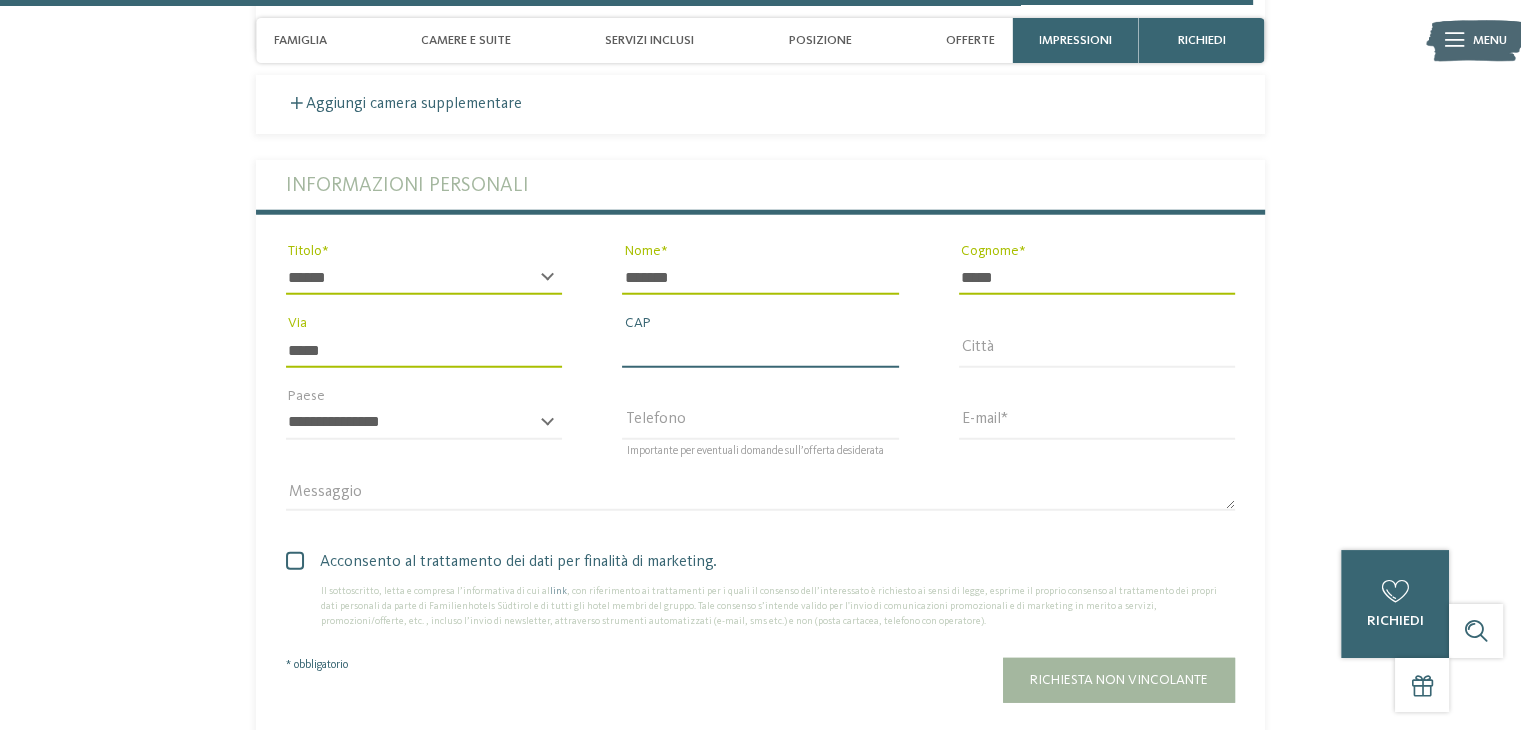 click on "CAP" at bounding box center [760, 350] 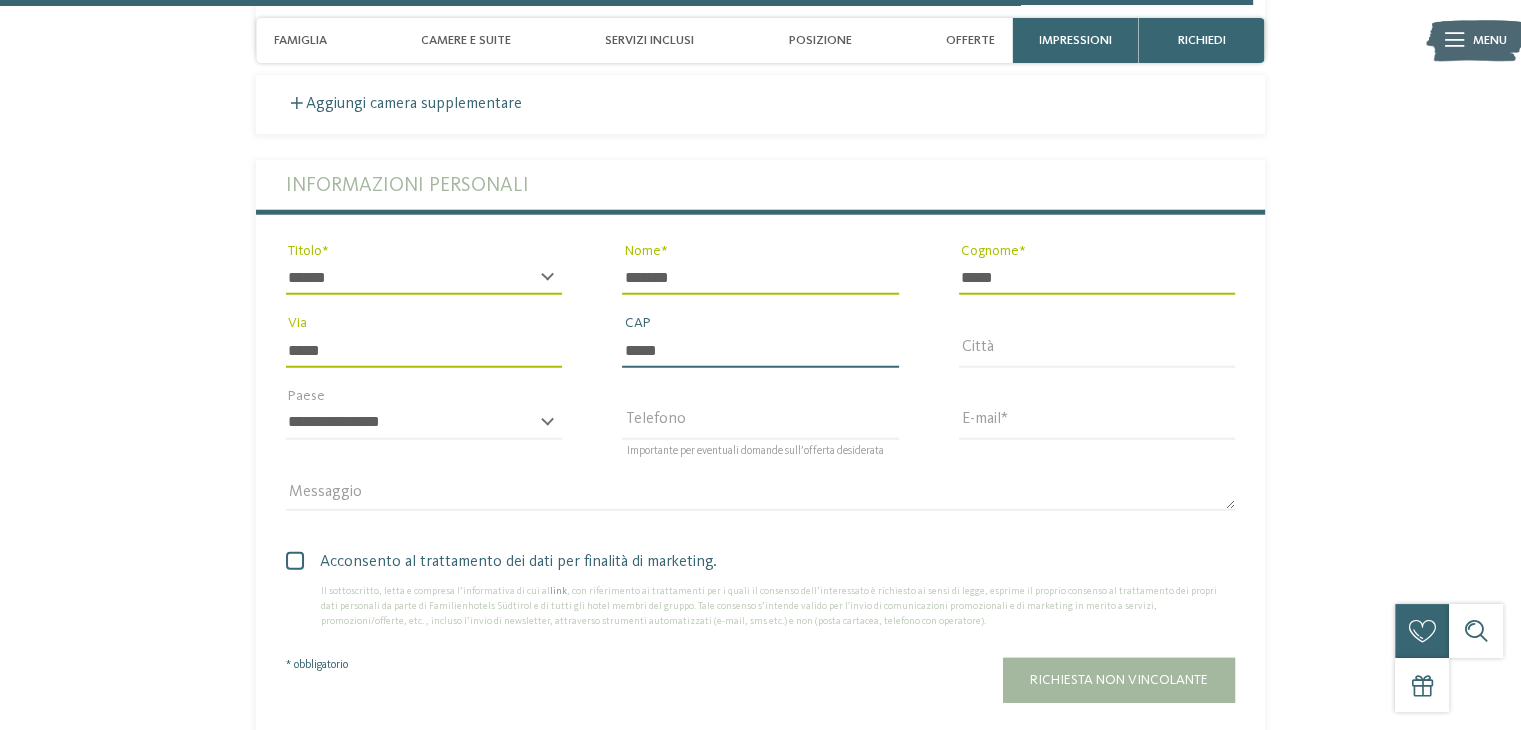 type on "*****" 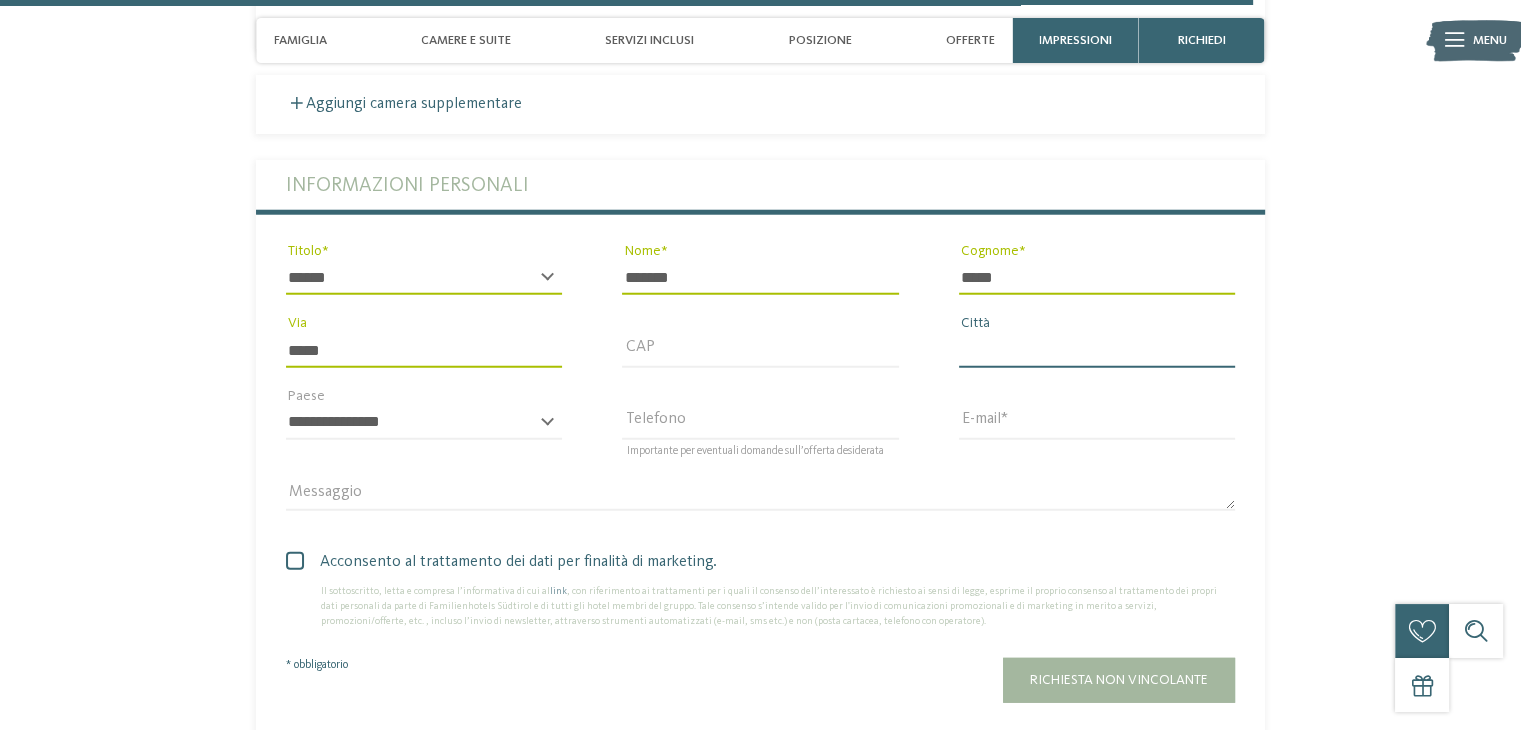 click on "Città" at bounding box center (1097, 350) 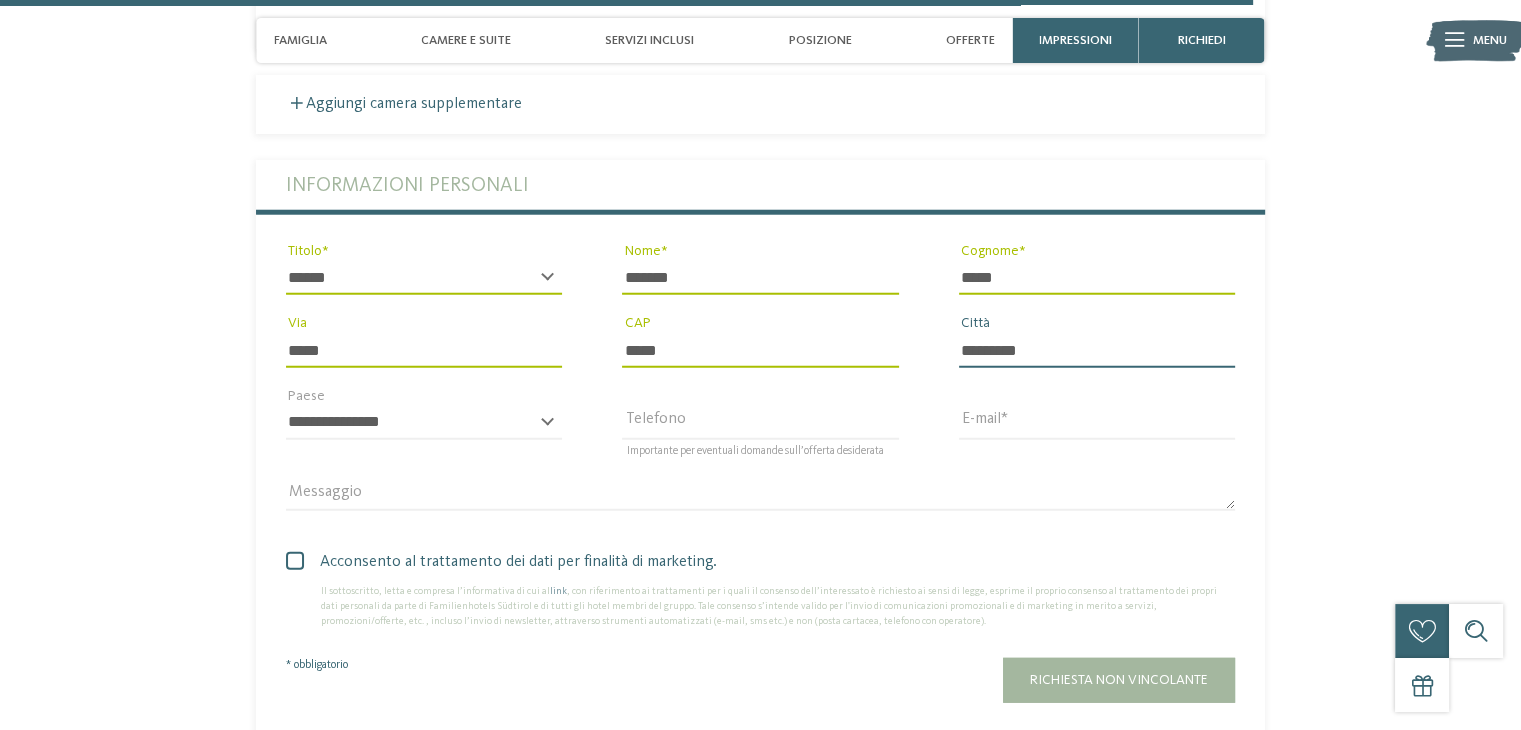 type on "*********" 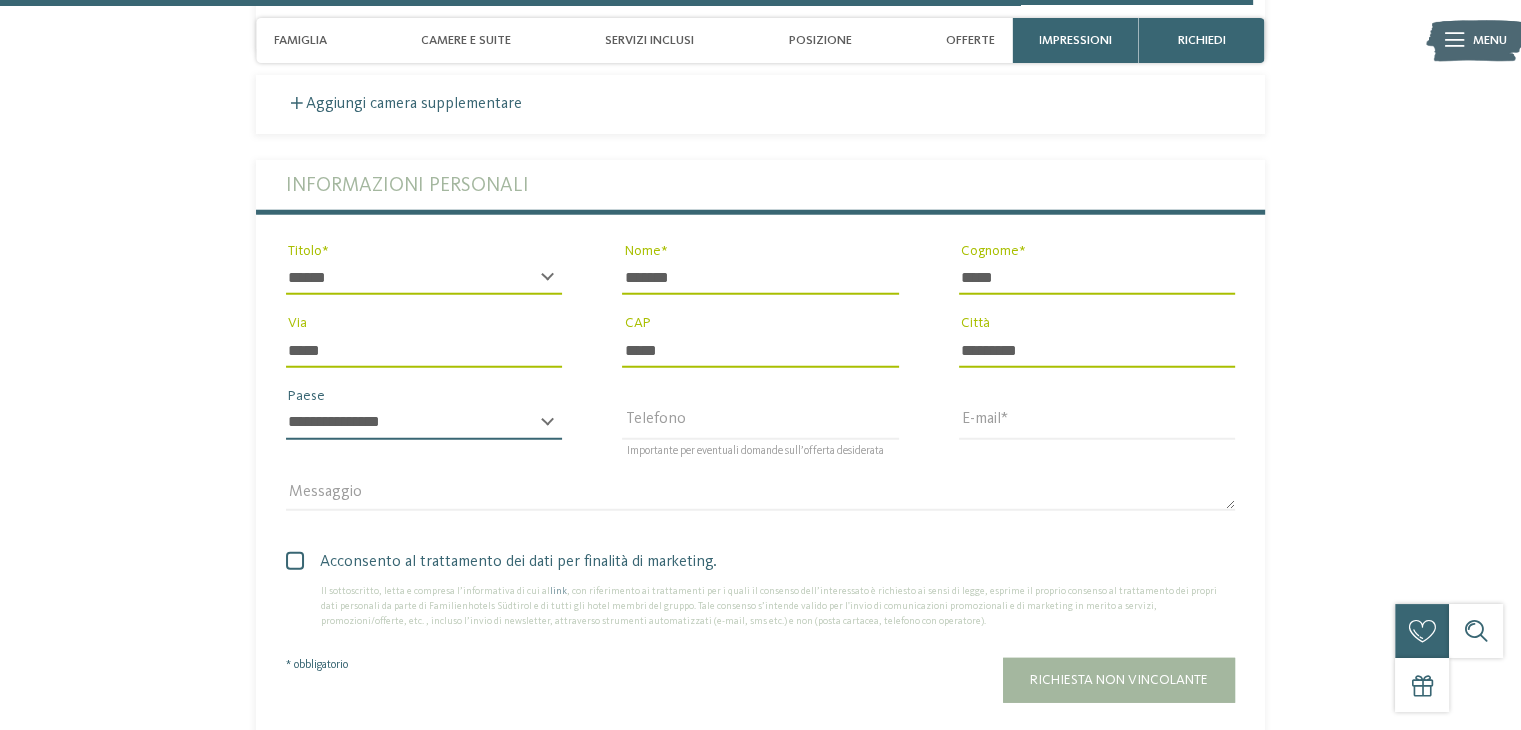 click on "**********" at bounding box center [424, 423] 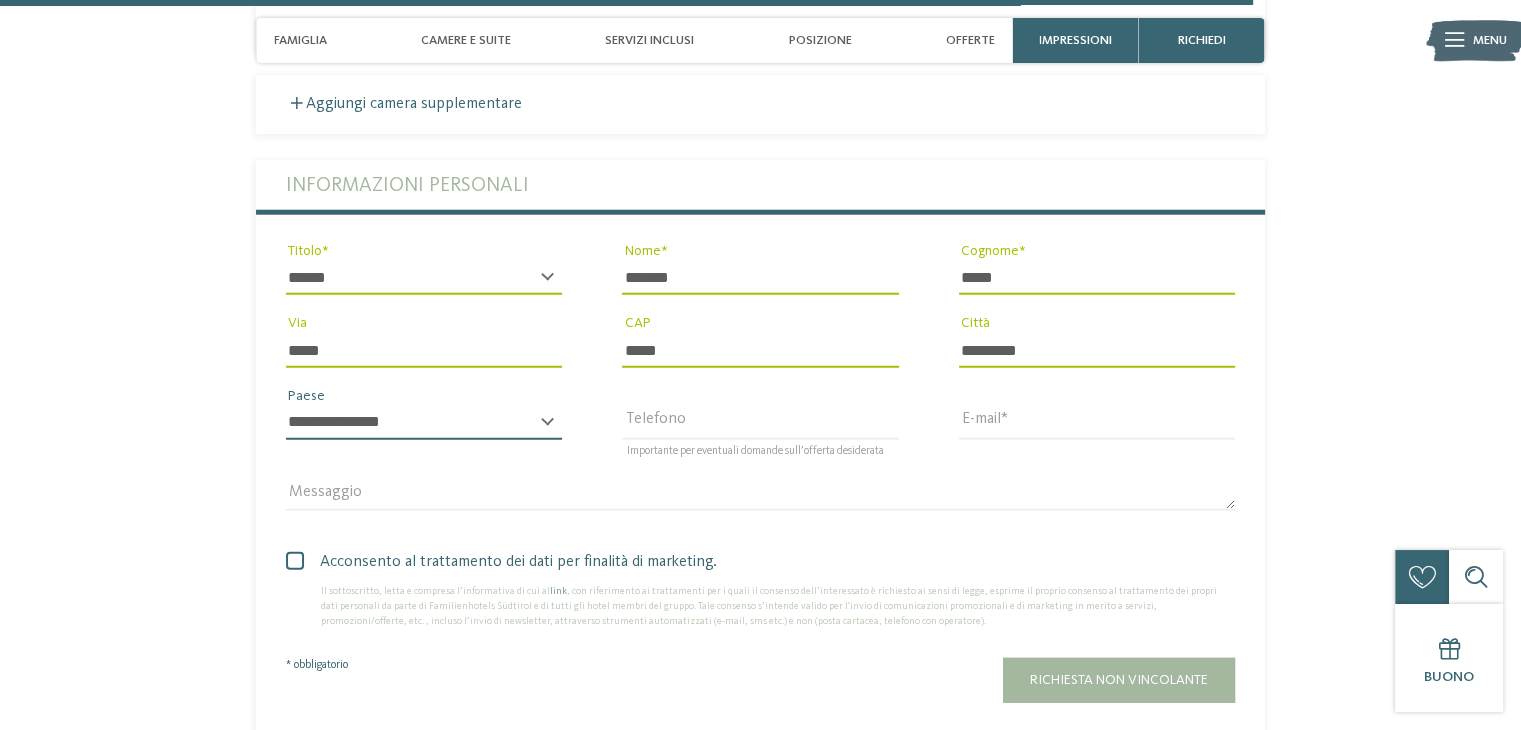 select on "**" 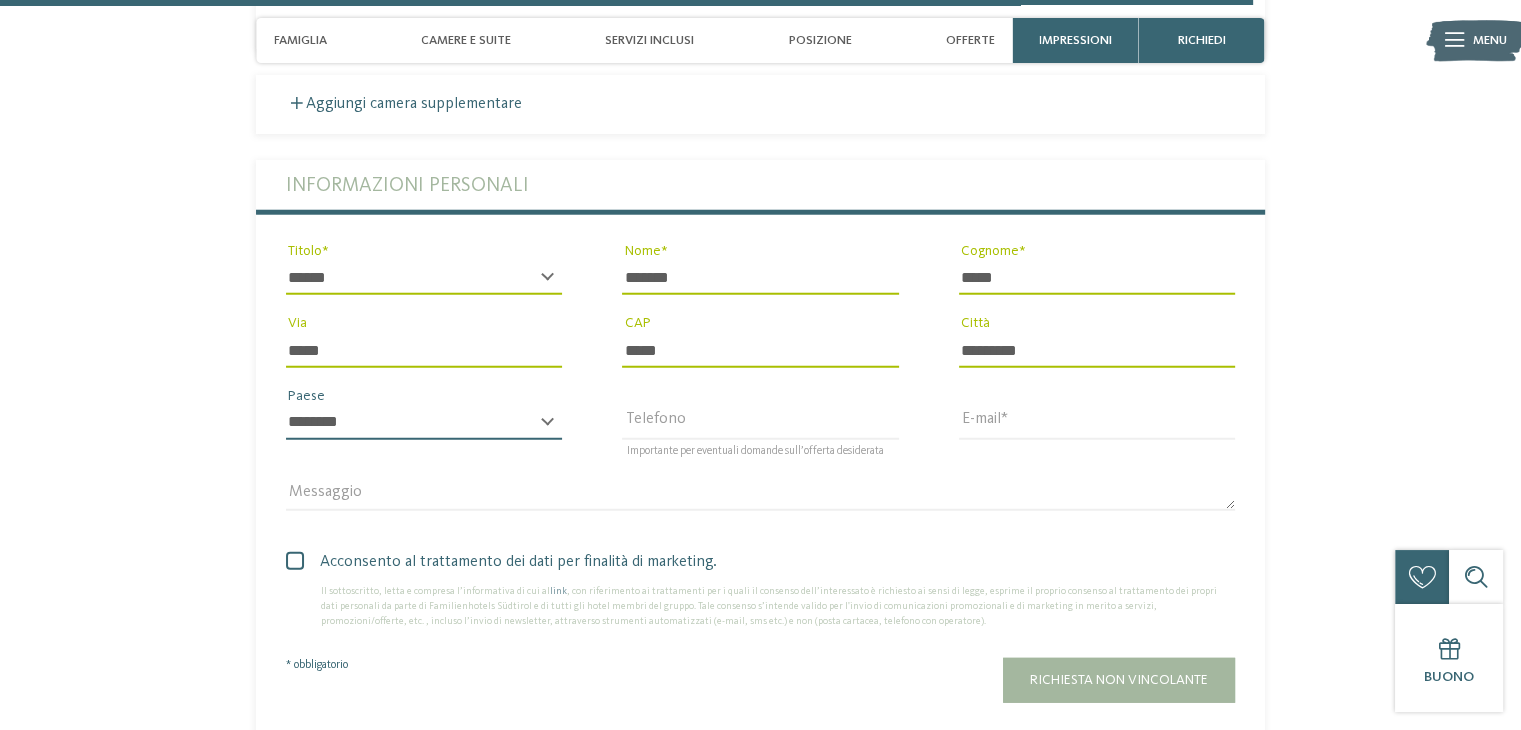 click on "**********" at bounding box center [424, 423] 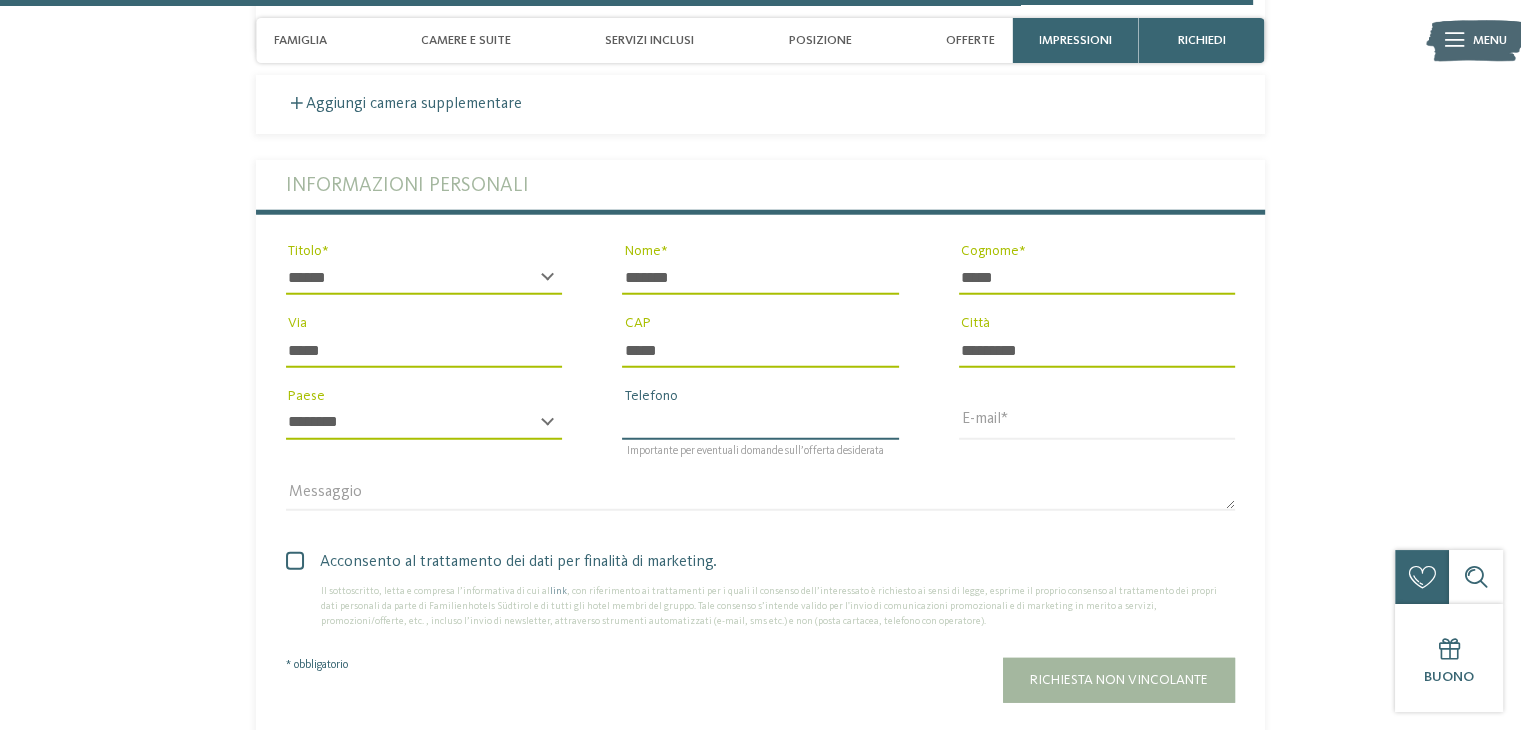 click on "Telefono" at bounding box center (760, 423) 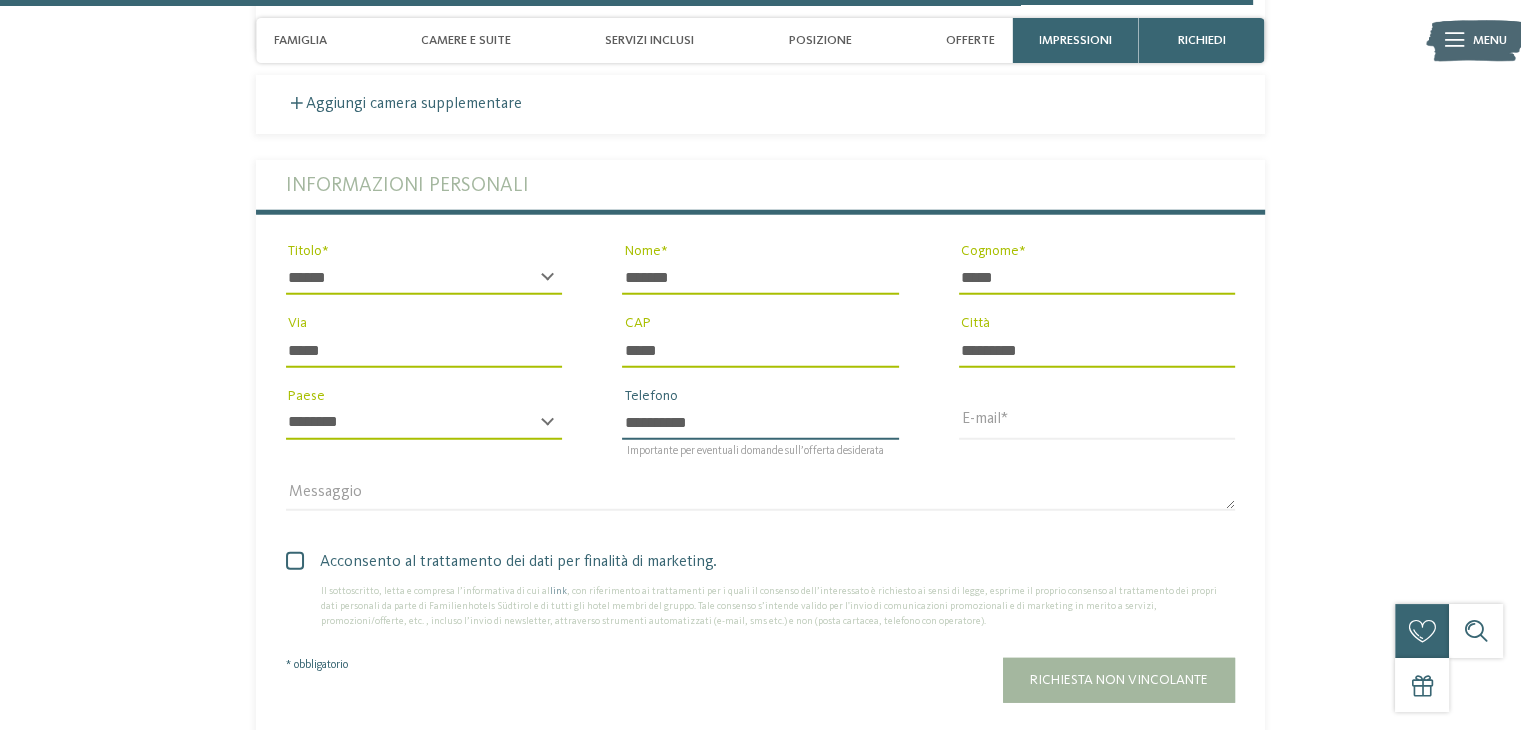 type on "**********" 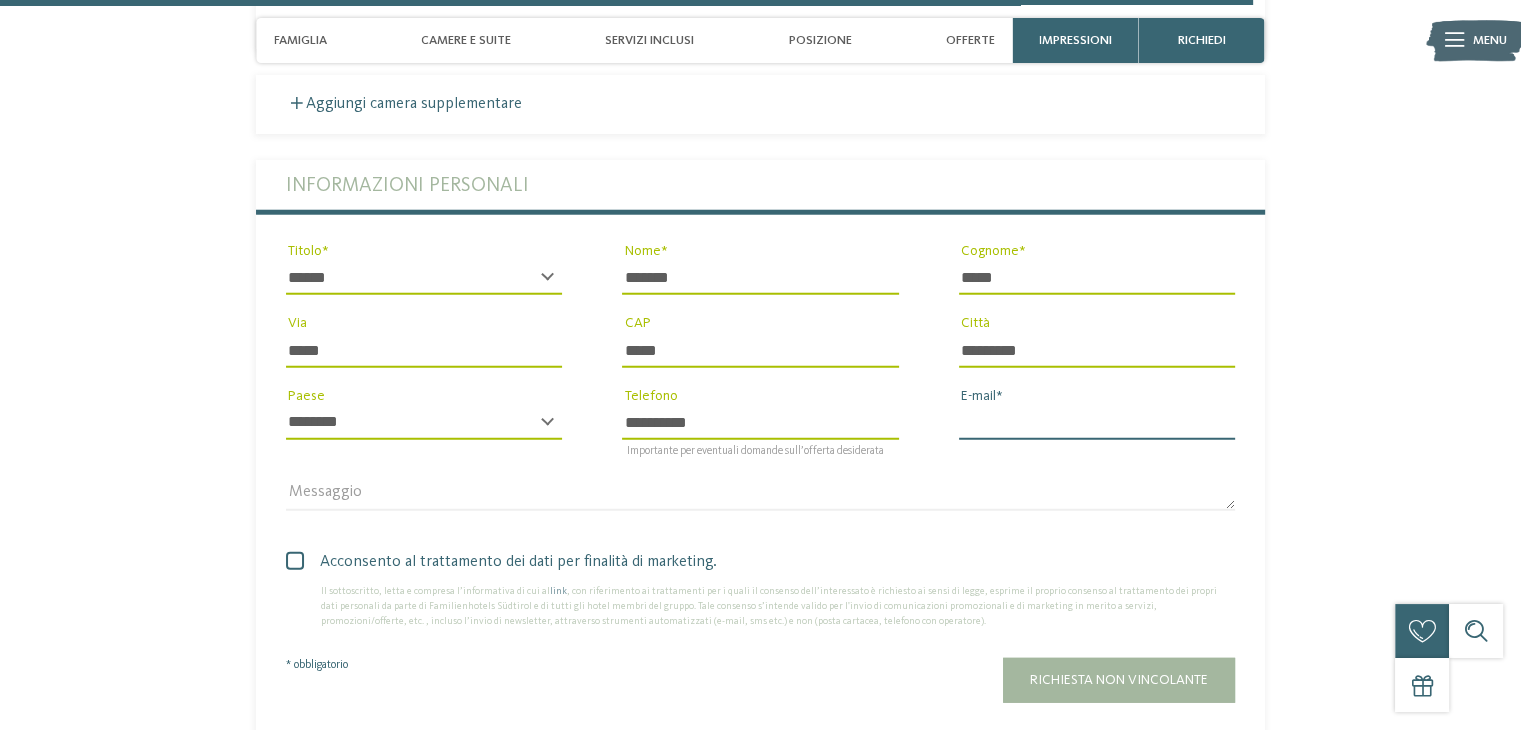 click on "E-mail" at bounding box center (1097, 423) 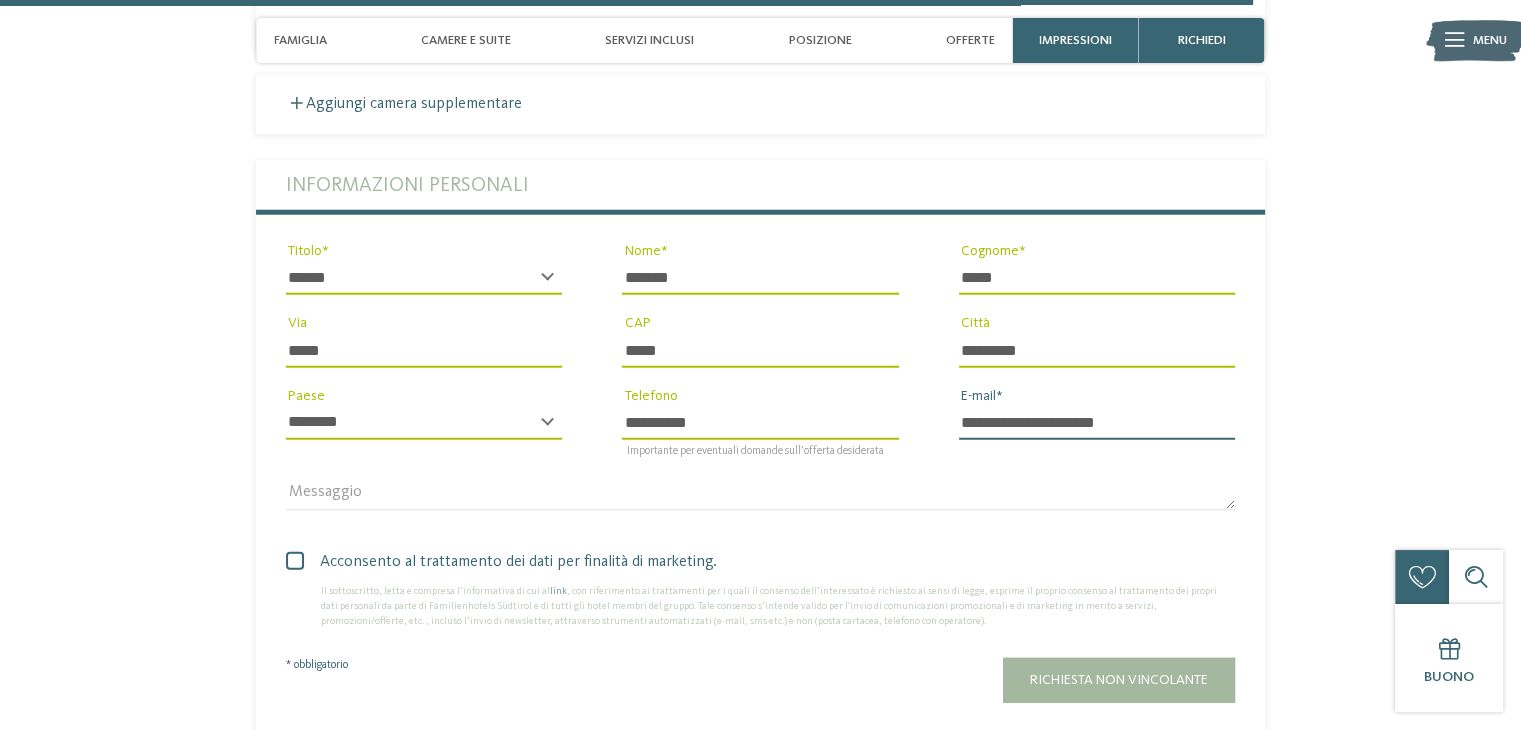 type on "**********" 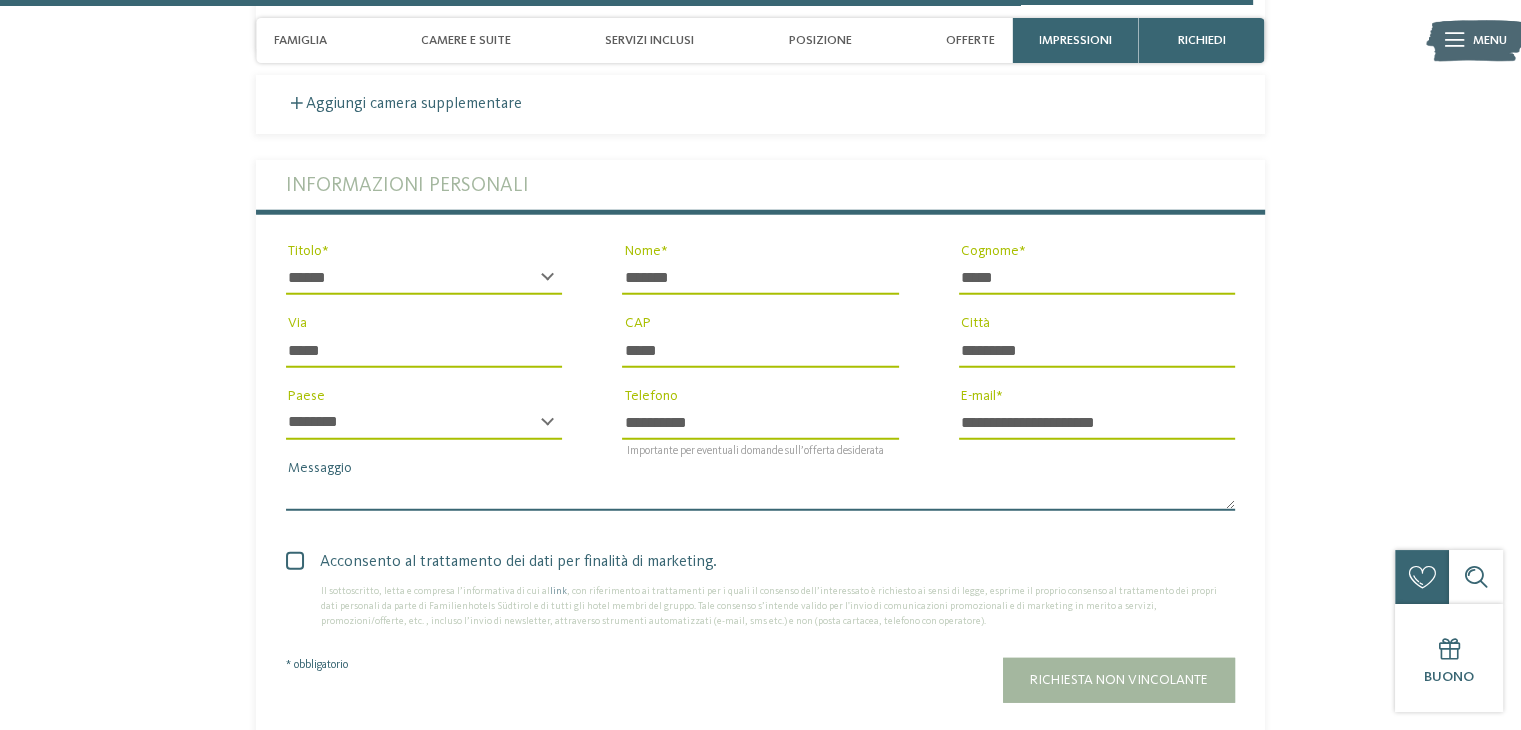click on "Messaggio" at bounding box center [760, 495] 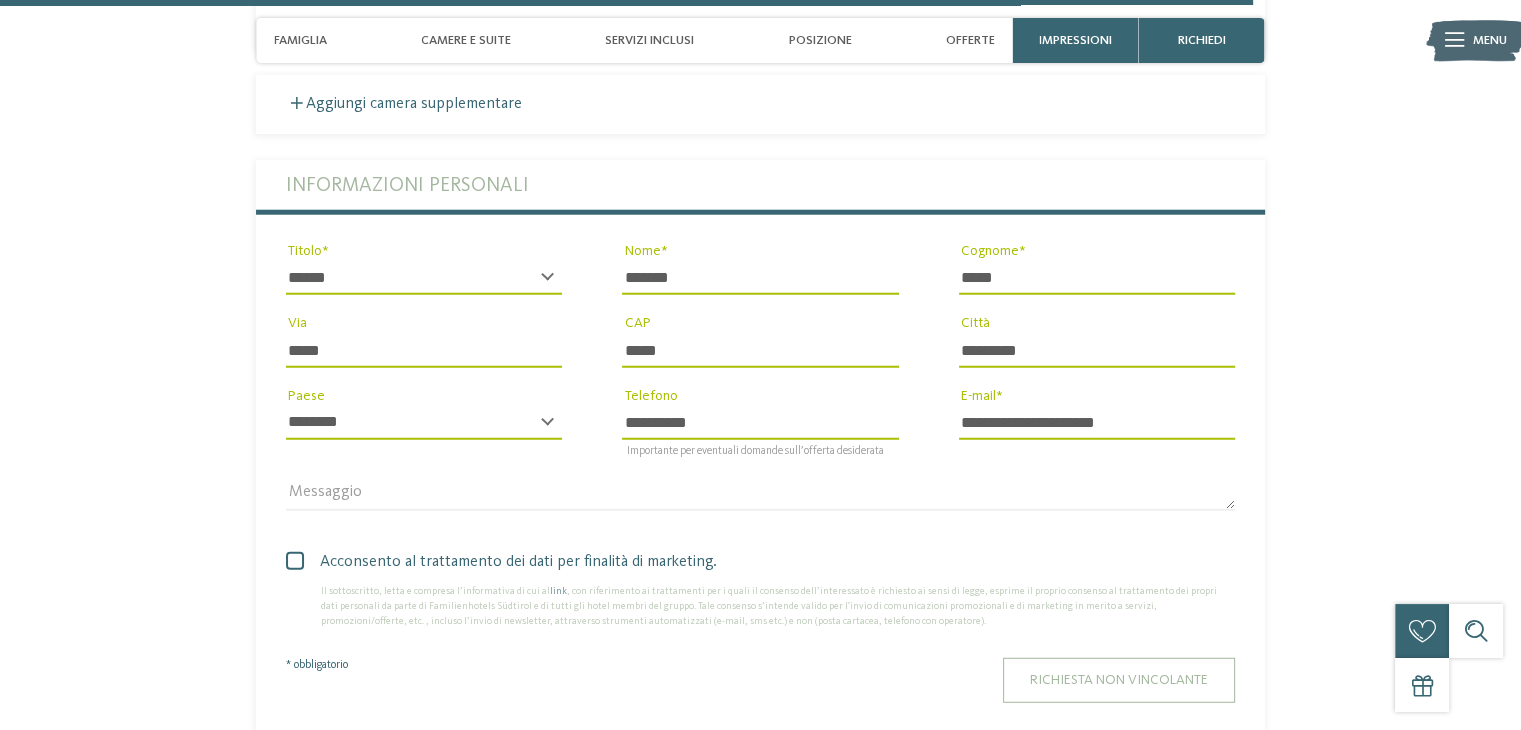 click on "Richiesta non vincolante" at bounding box center (1119, 680) 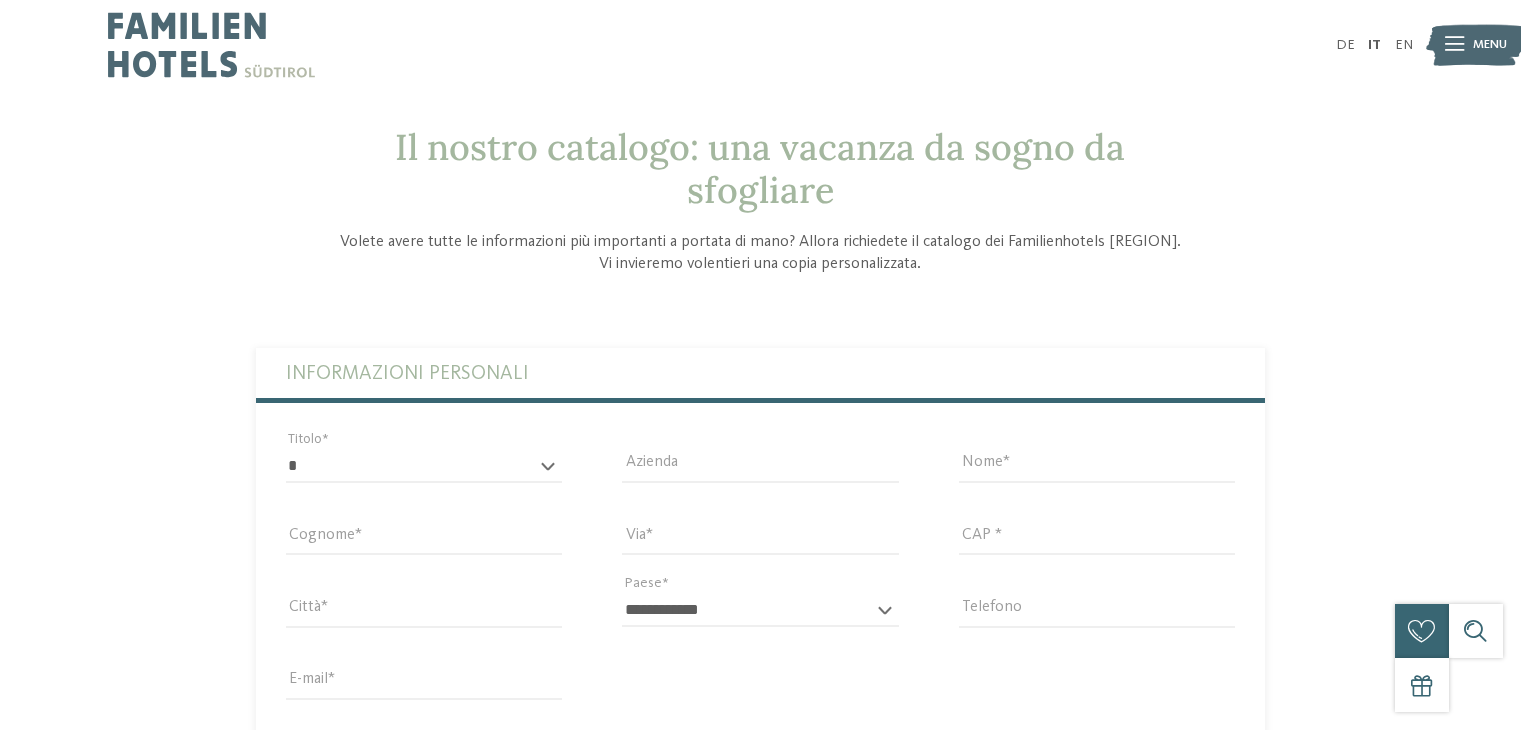 scroll, scrollTop: 0, scrollLeft: 0, axis: both 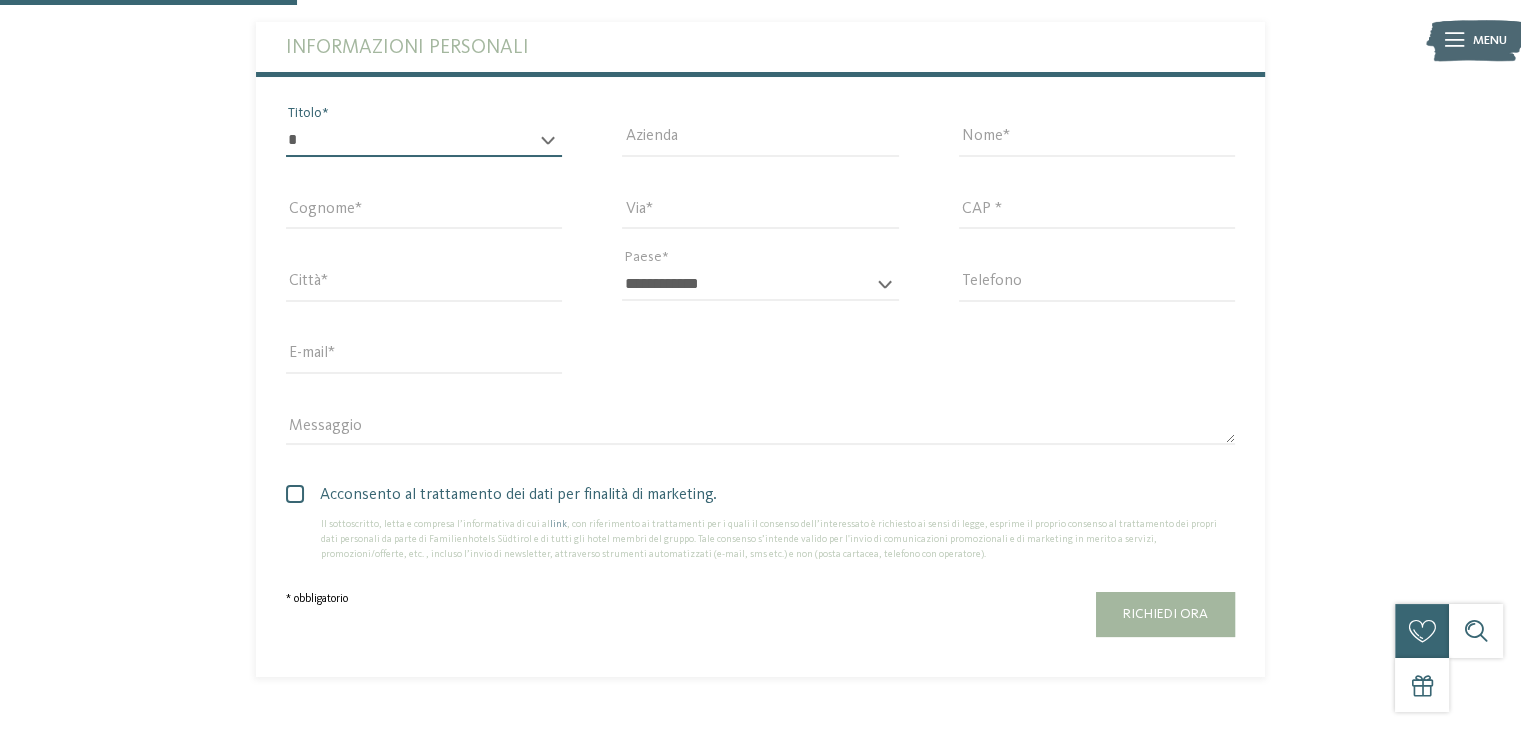 click on "* ****** ******* ******** ******" at bounding box center (424, 140) 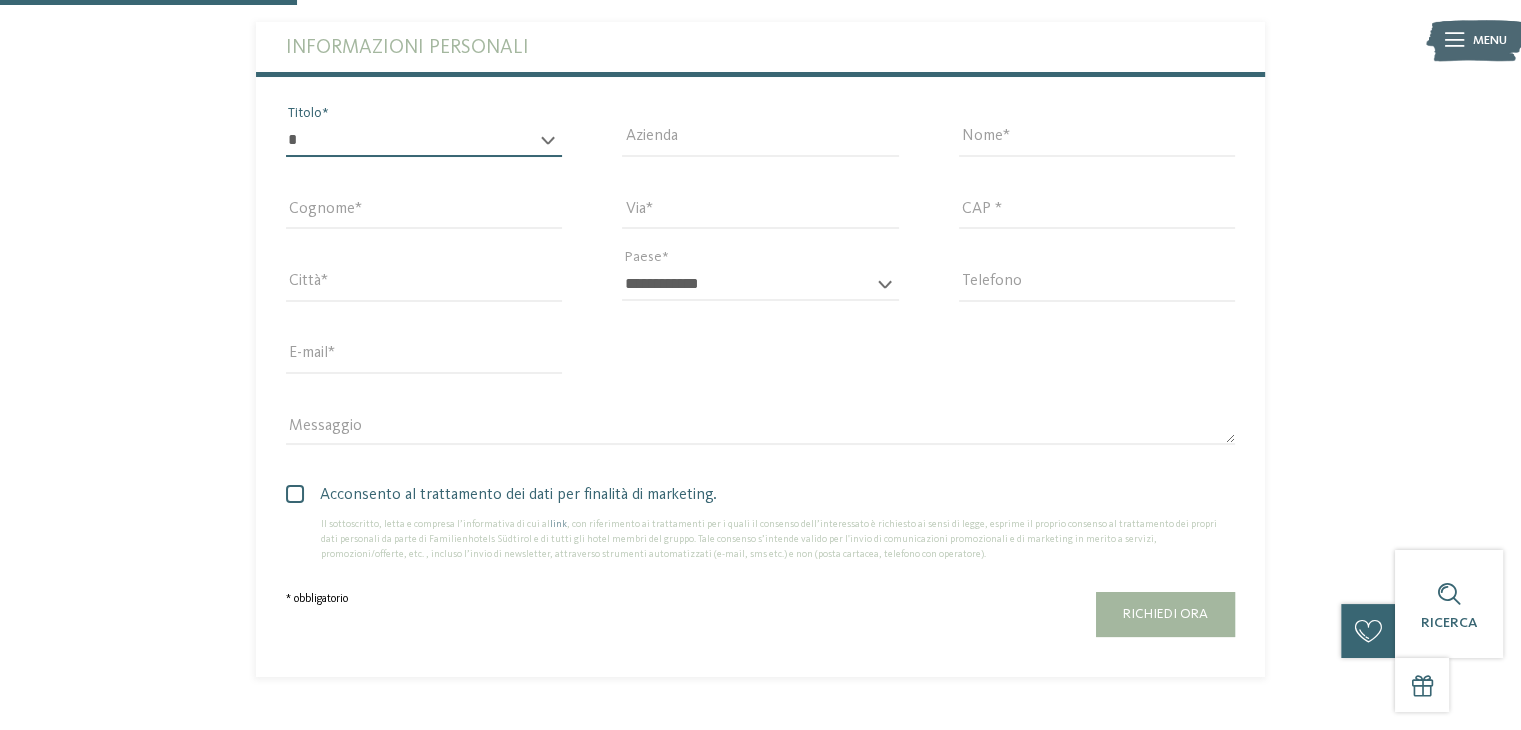 select on "*" 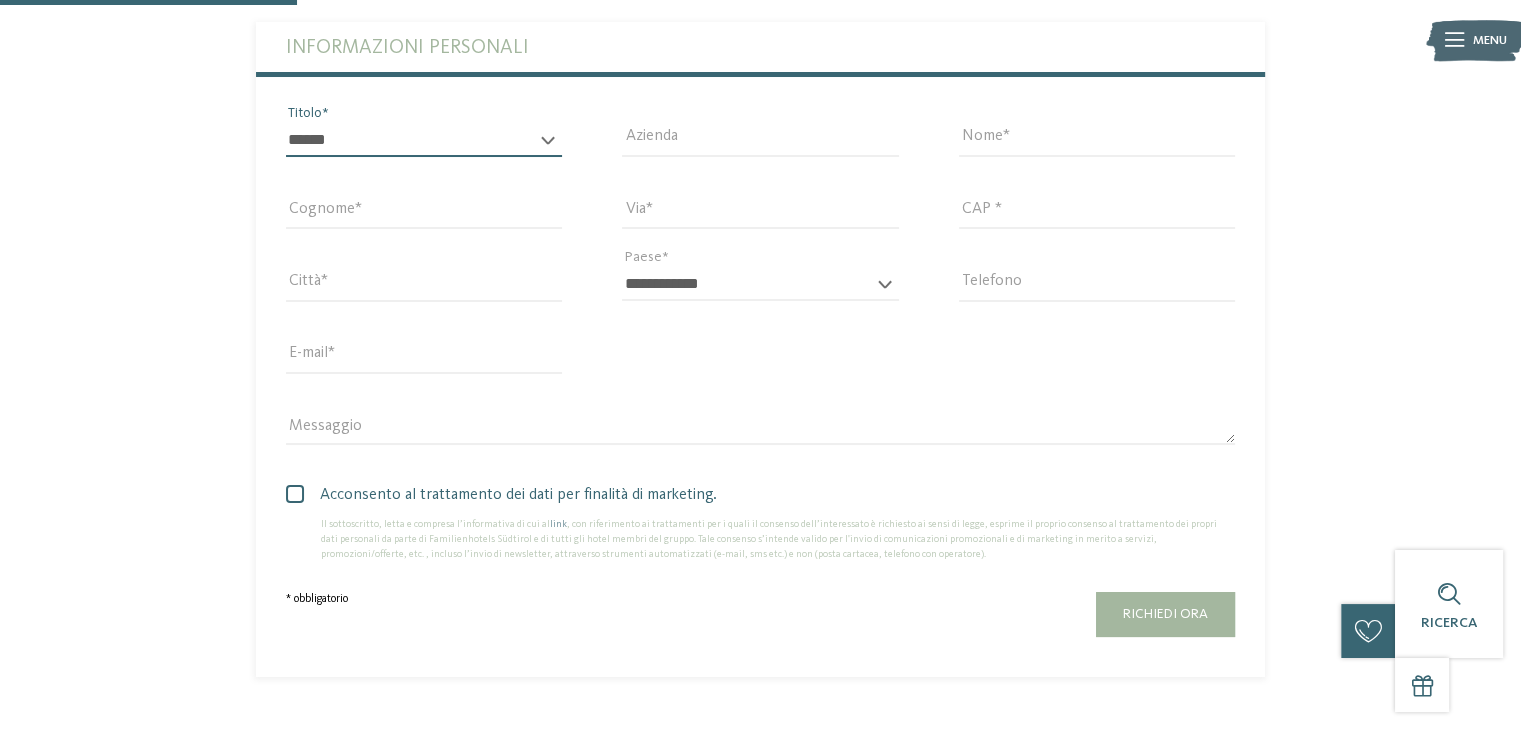 click on "* ****** ******* ******** ******" at bounding box center (424, 140) 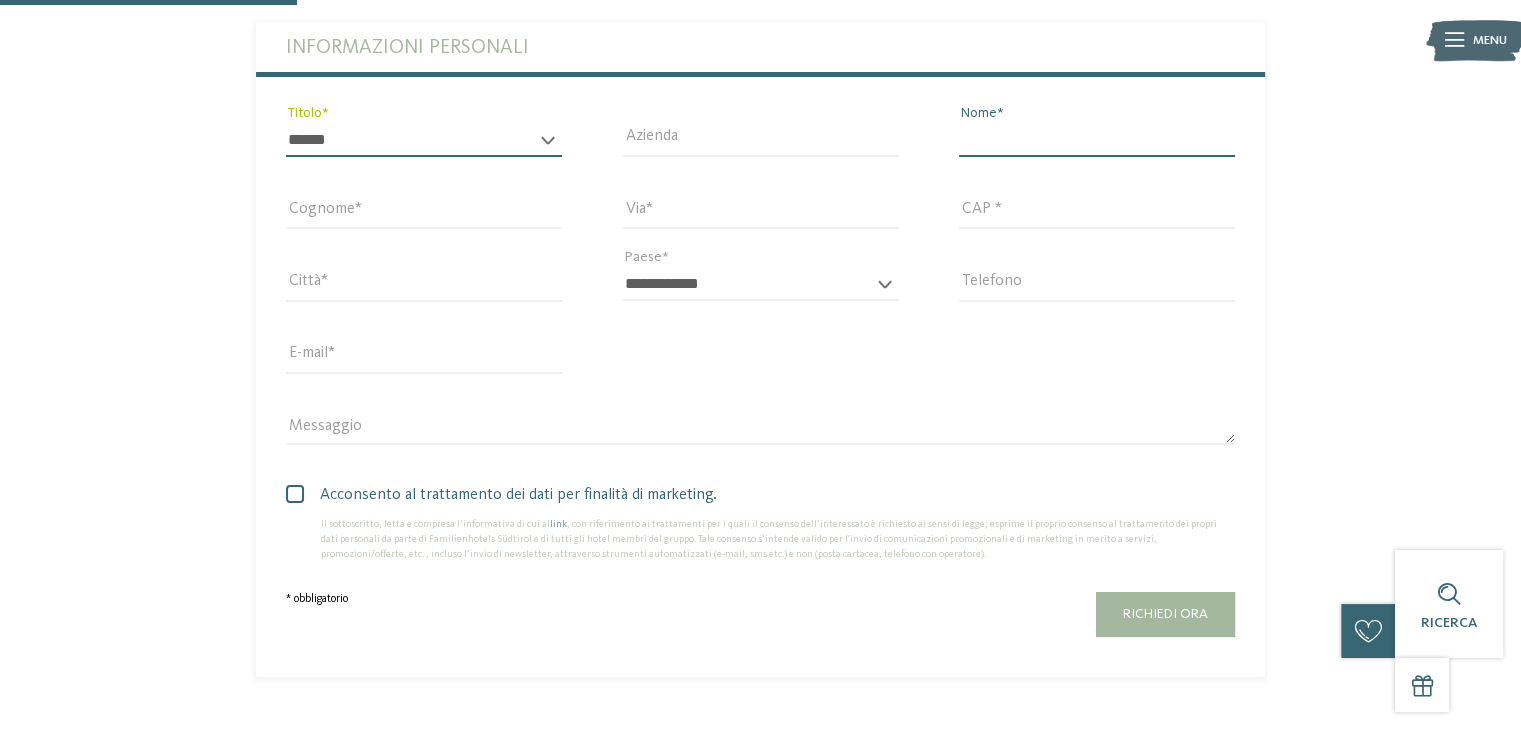 click on "Nome" at bounding box center [1097, 140] 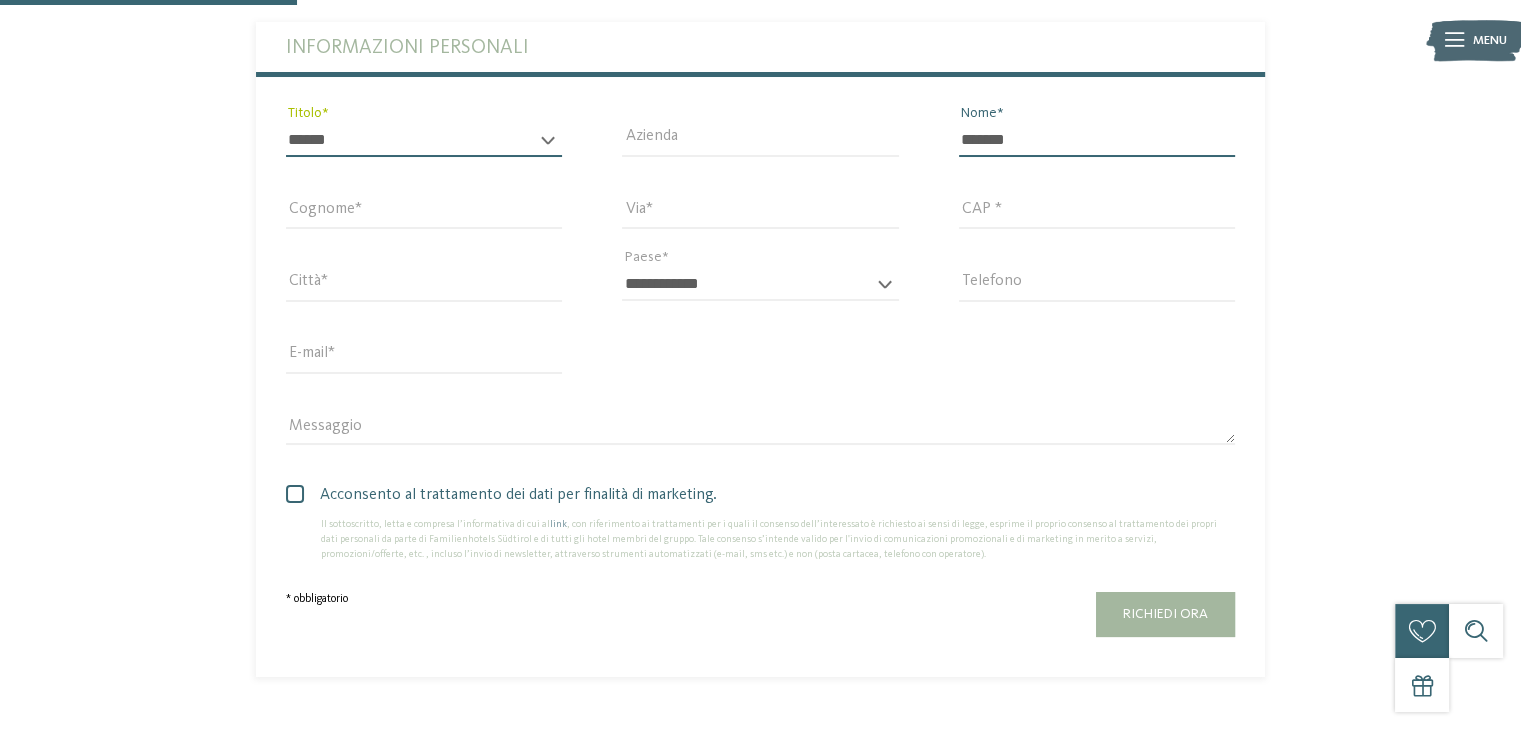 type on "*******" 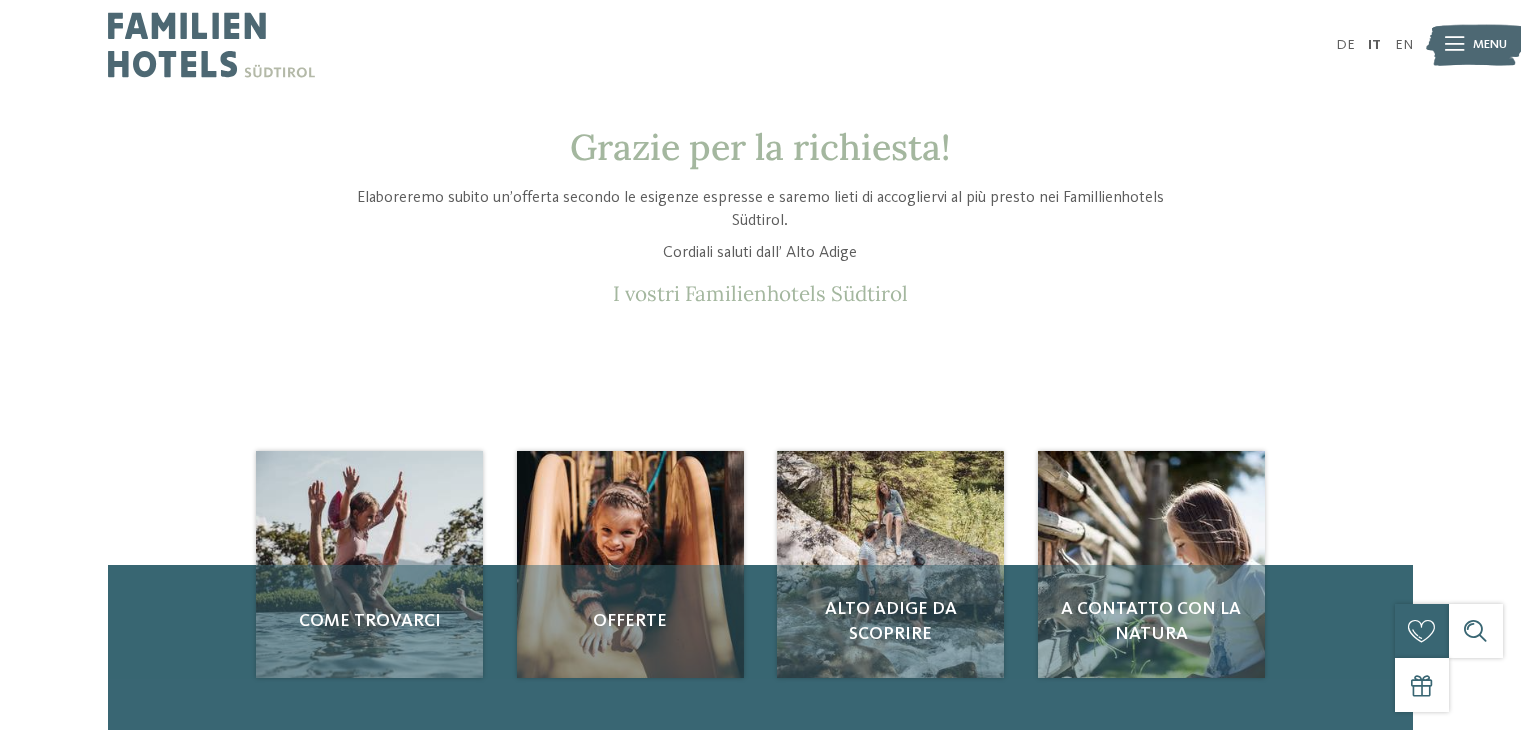 scroll, scrollTop: 0, scrollLeft: 0, axis: both 